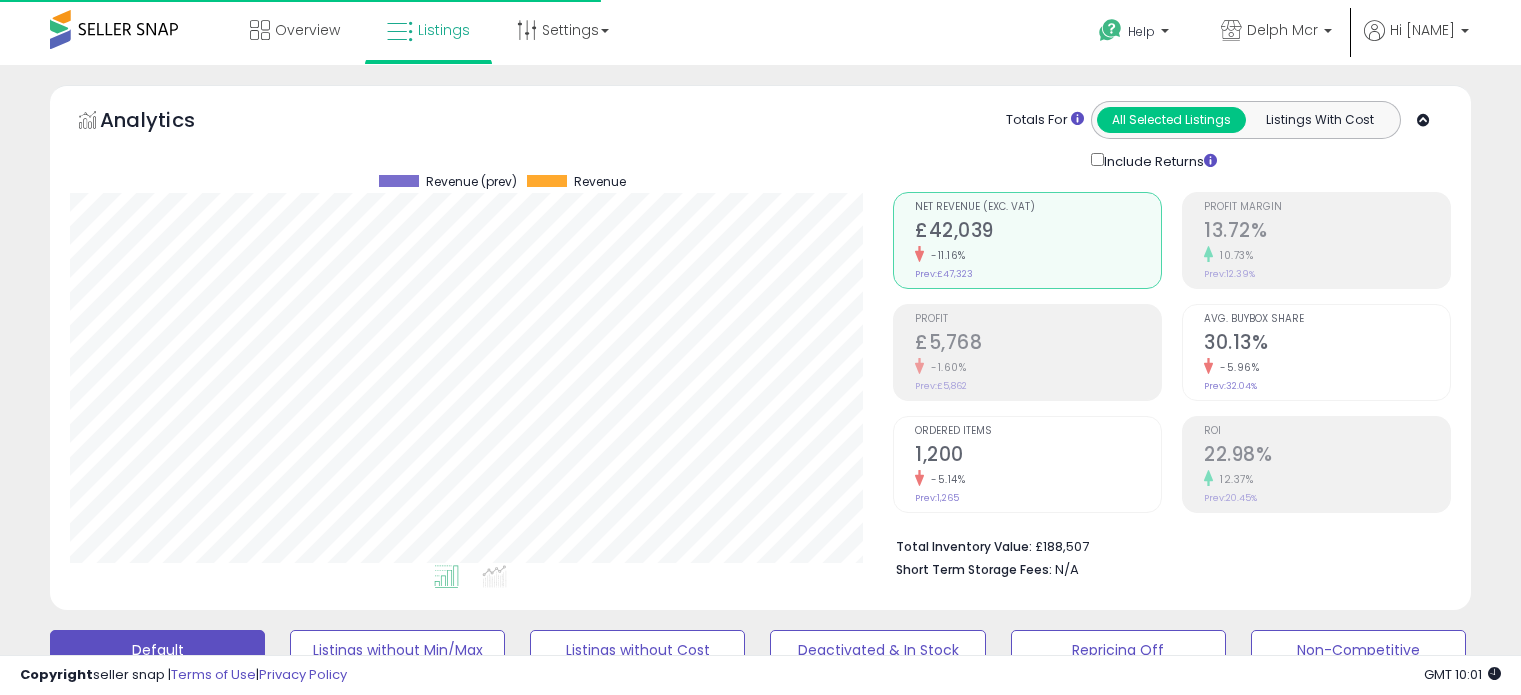 type on "**********" 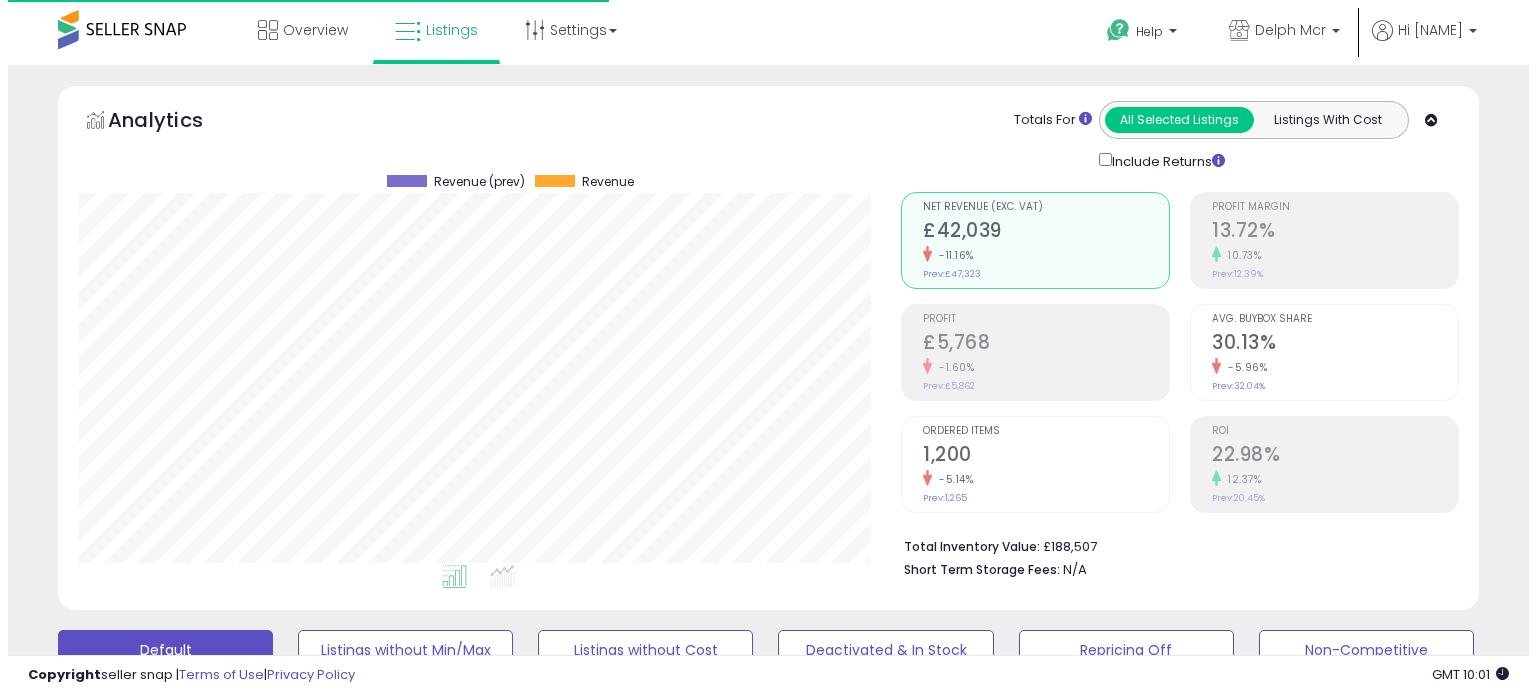 scroll, scrollTop: 544, scrollLeft: 0, axis: vertical 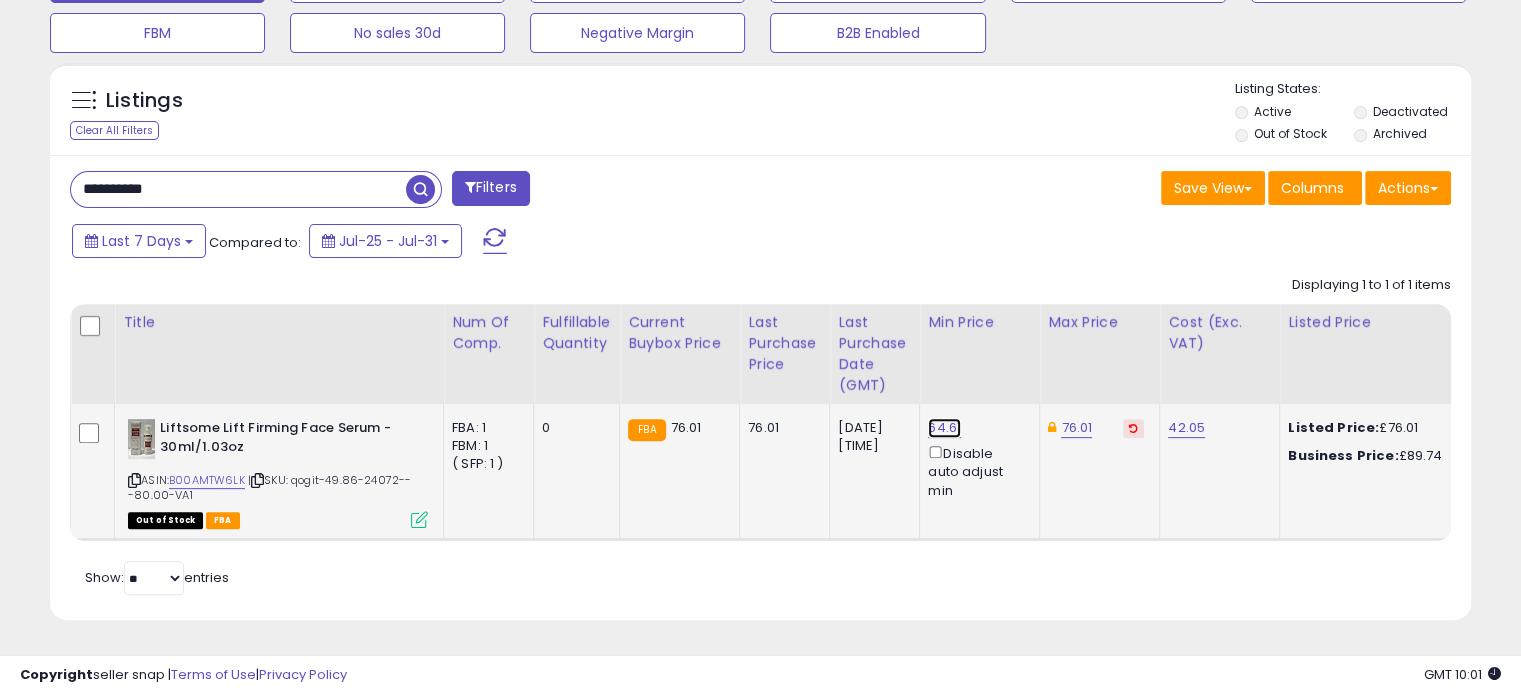click on "64.61" at bounding box center [944, 428] 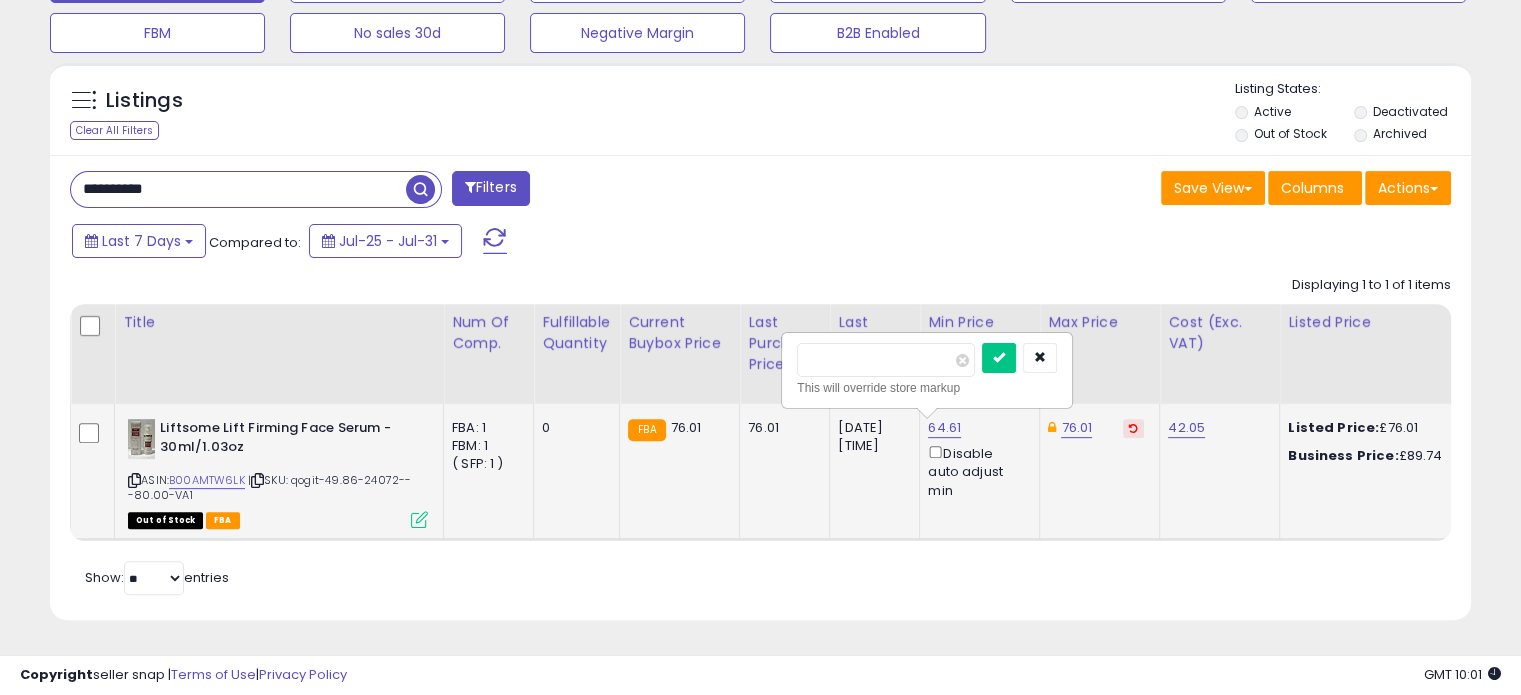 drag, startPoint x: 854, startPoint y: 347, endPoint x: 788, endPoint y: 344, distance: 66.068146 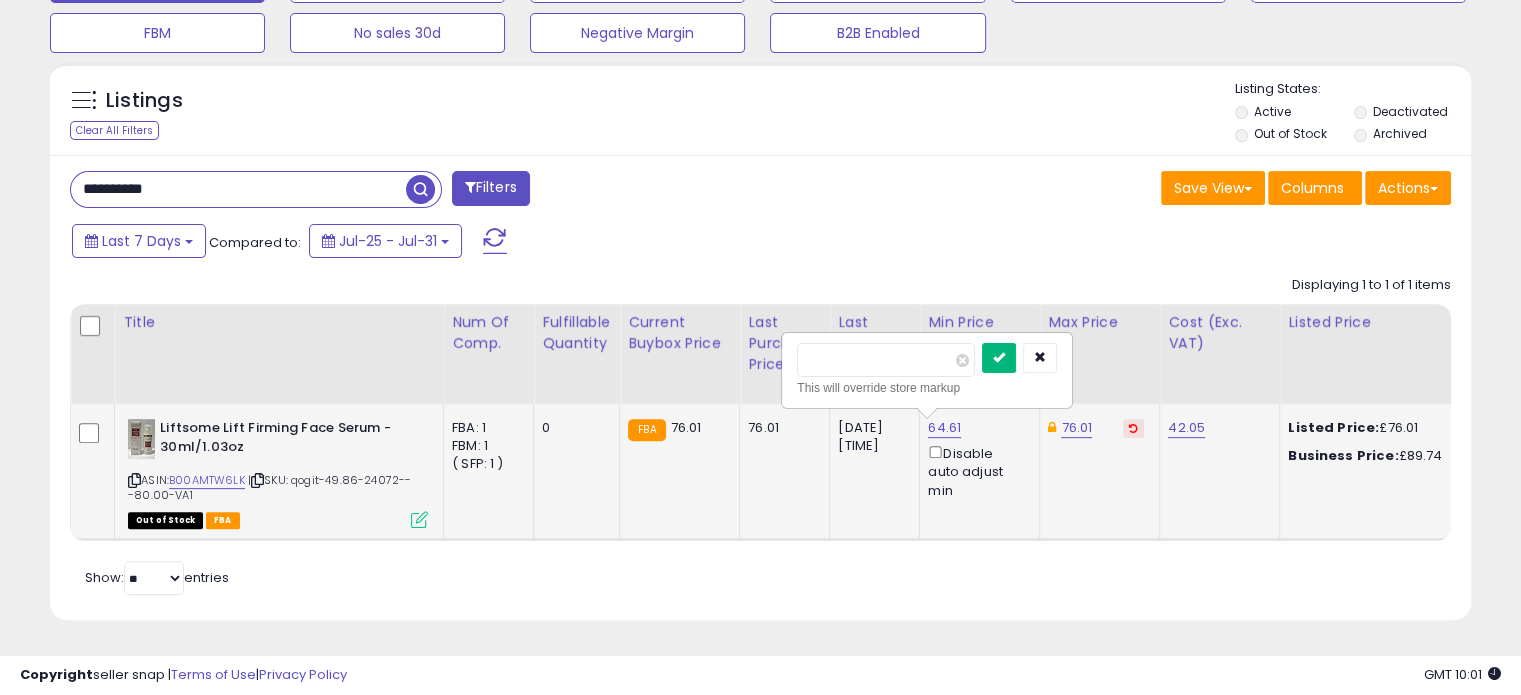 type on "**" 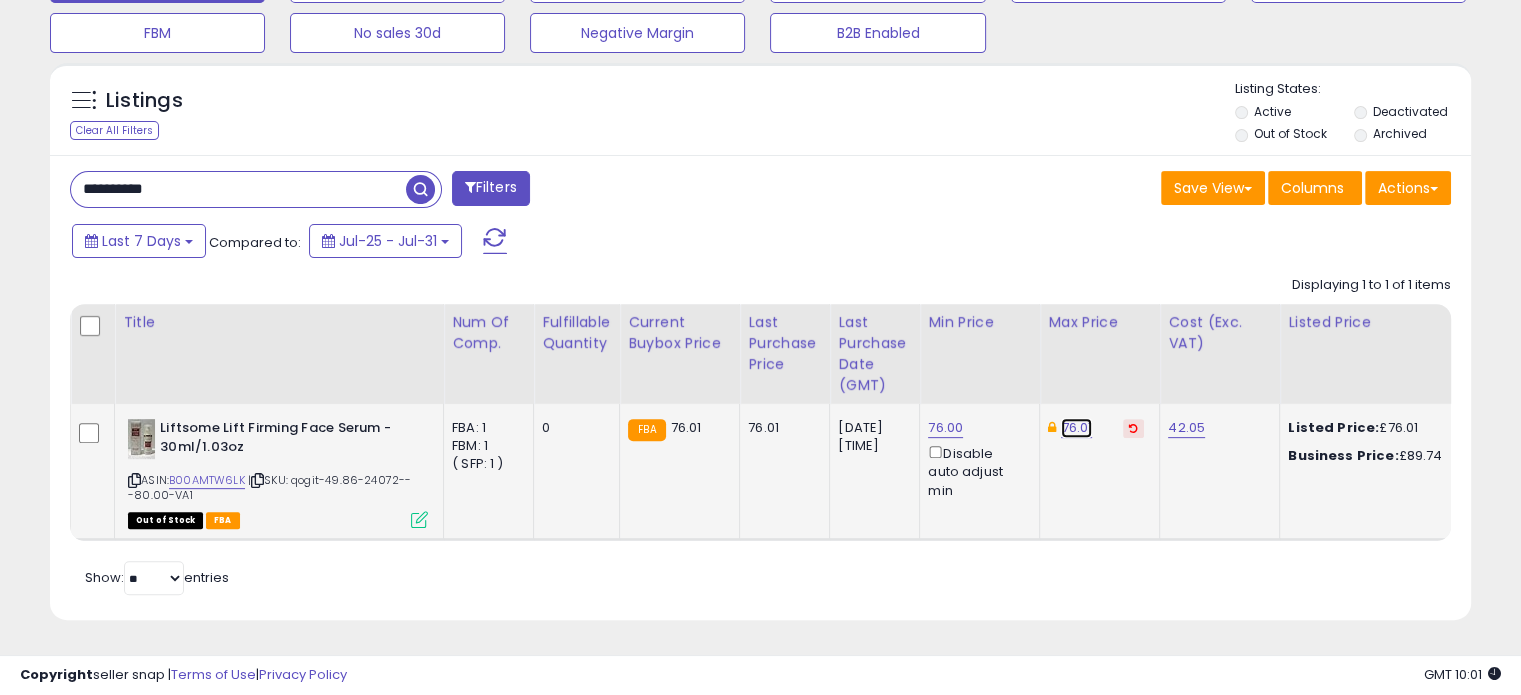 click on "76.01" at bounding box center [1076, 428] 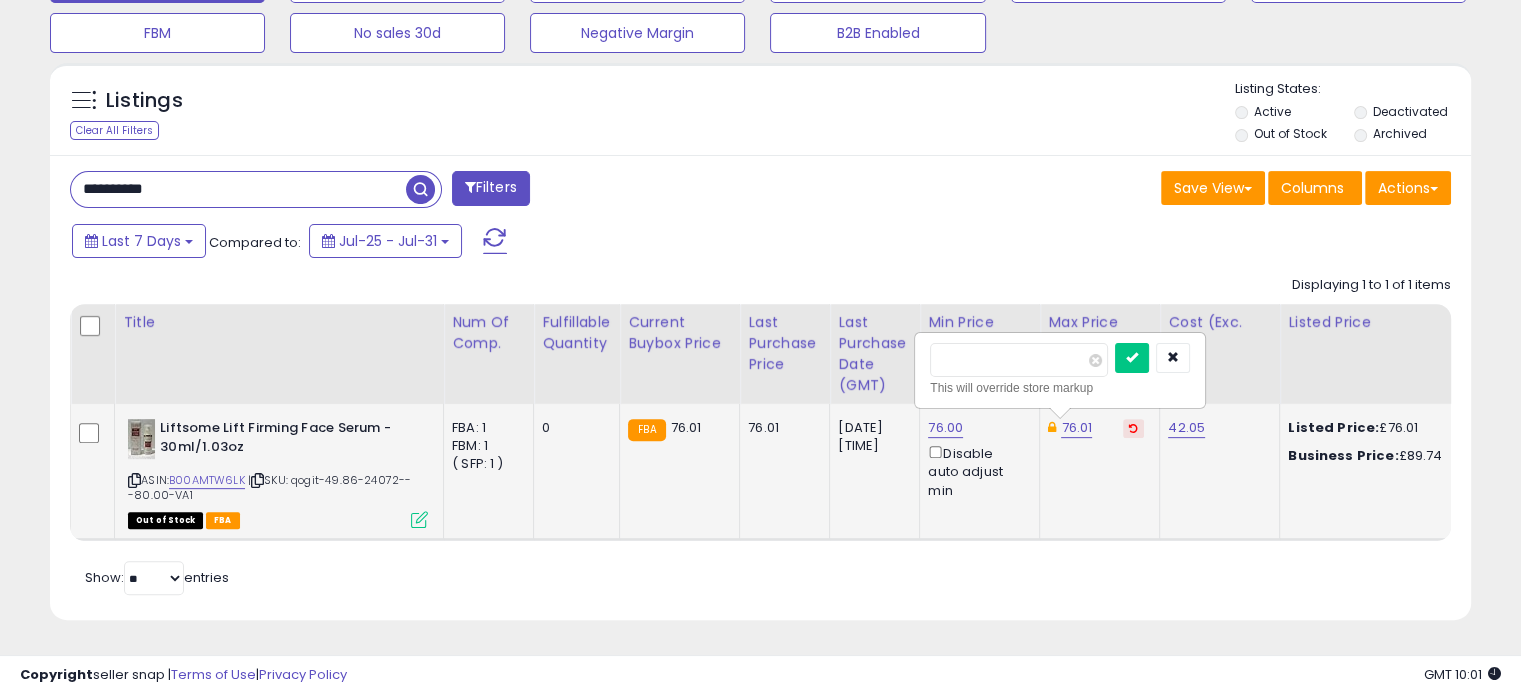 drag, startPoint x: 977, startPoint y: 342, endPoint x: 948, endPoint y: 345, distance: 29.15476 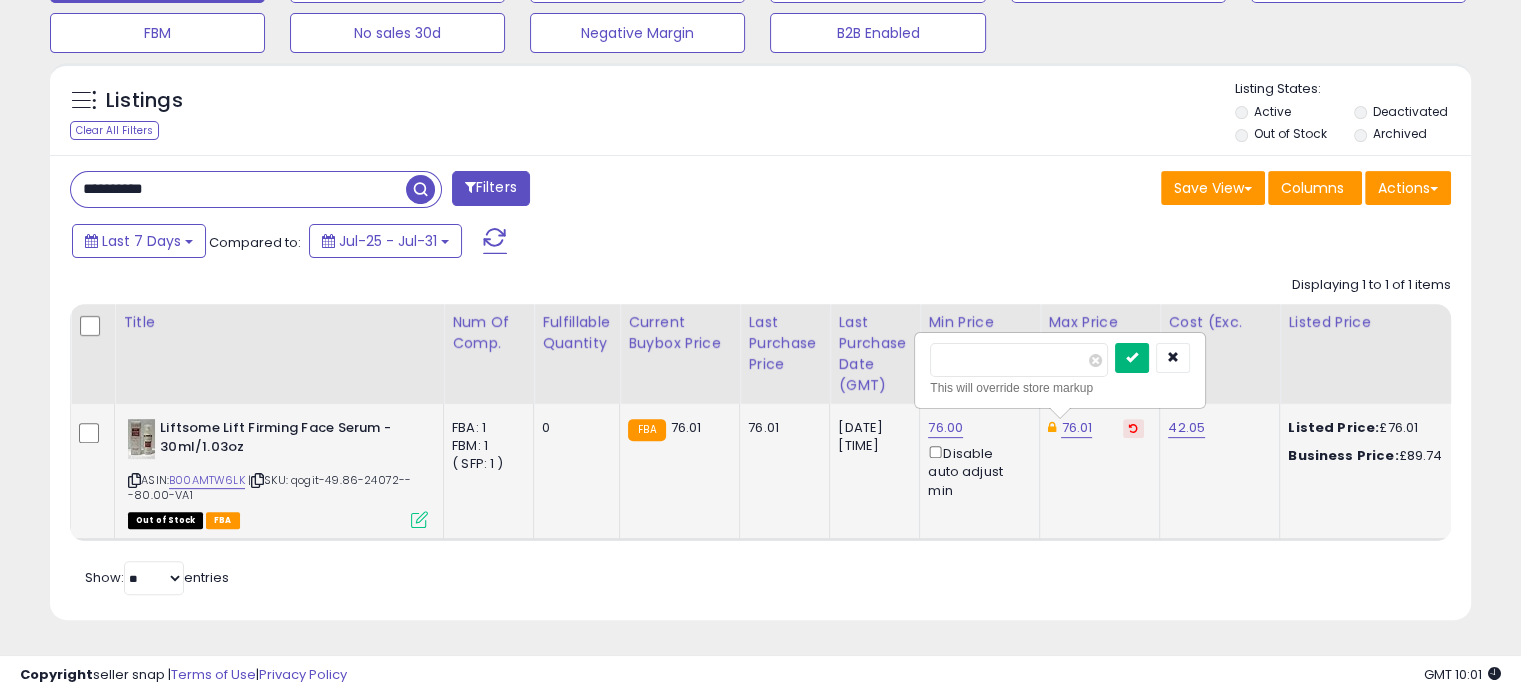 type on "**" 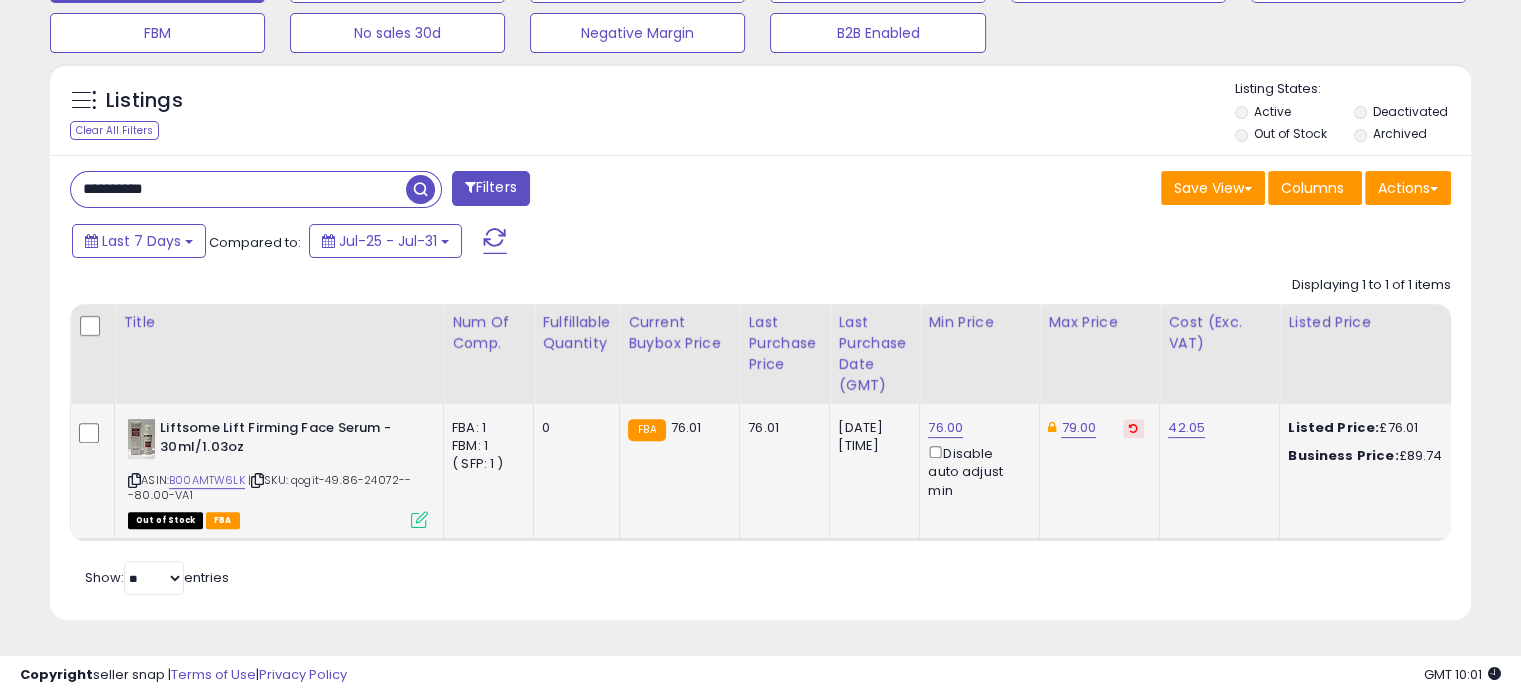 click on "79.00" 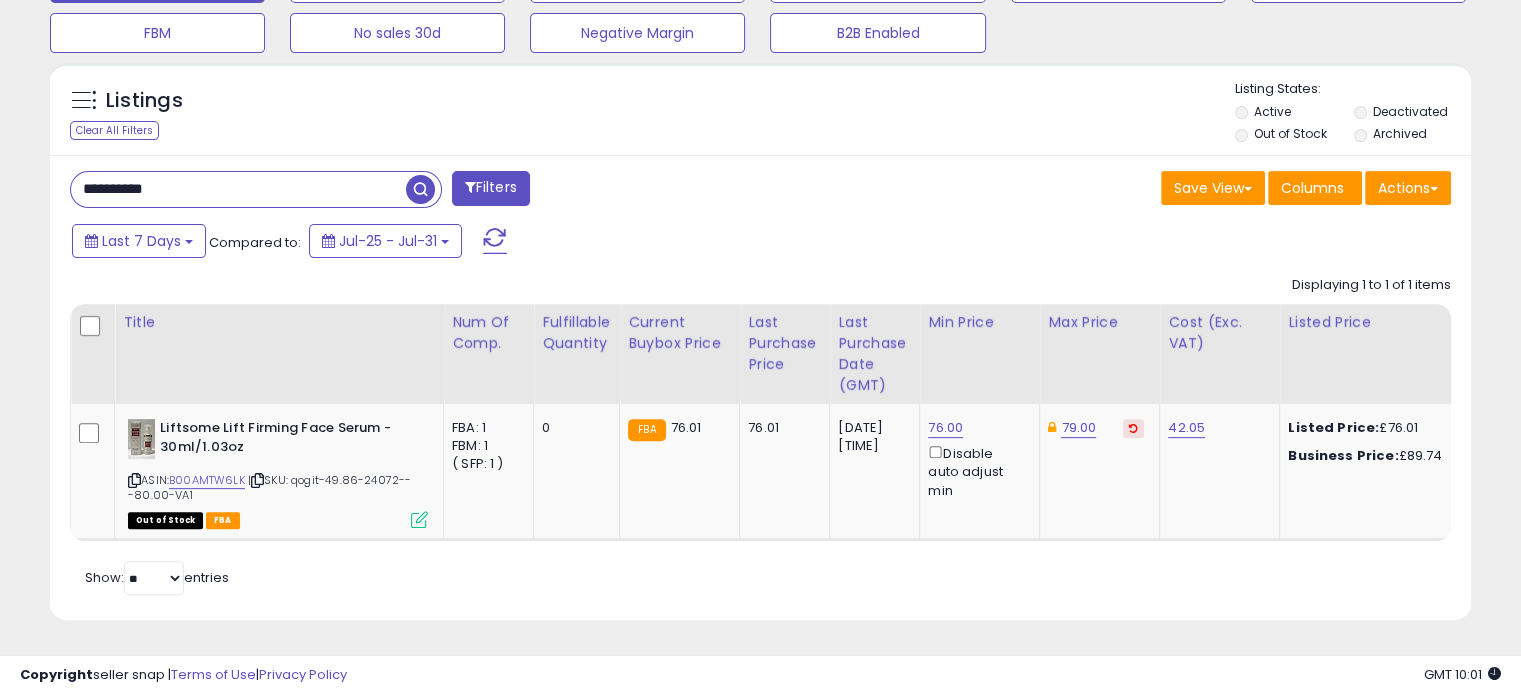 click on "**********" at bounding box center [238, 189] 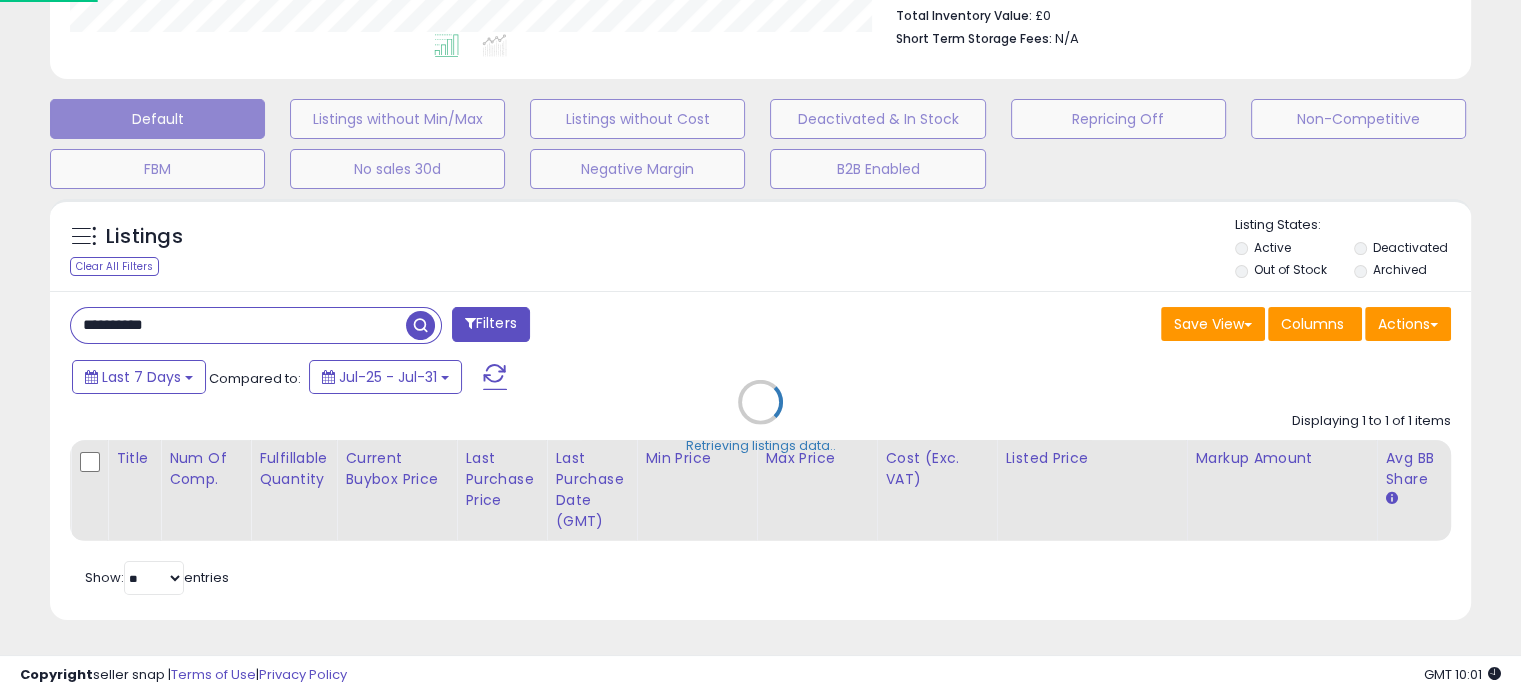 scroll, scrollTop: 999589, scrollLeft: 999168, axis: both 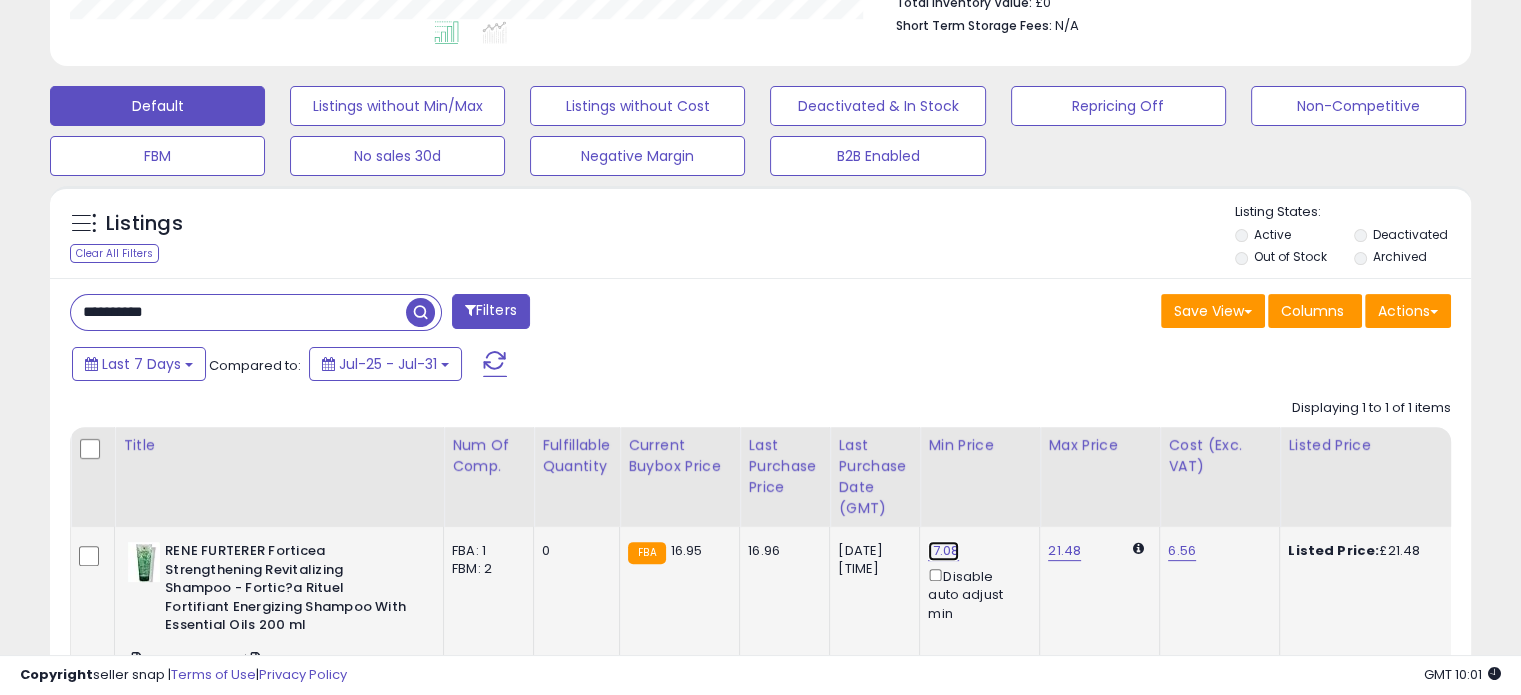 click on "17.08" at bounding box center (943, 551) 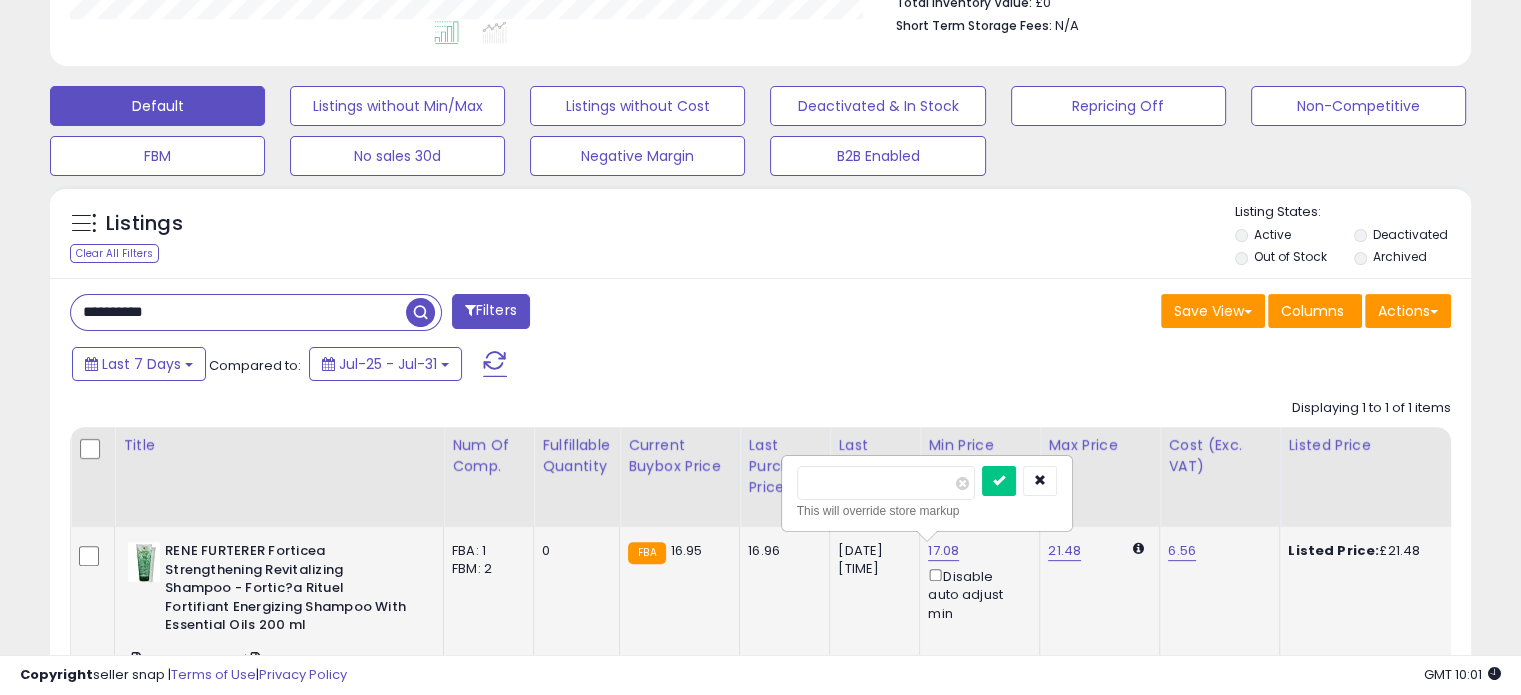 drag, startPoint x: 850, startPoint y: 471, endPoint x: 794, endPoint y: 474, distance: 56.0803 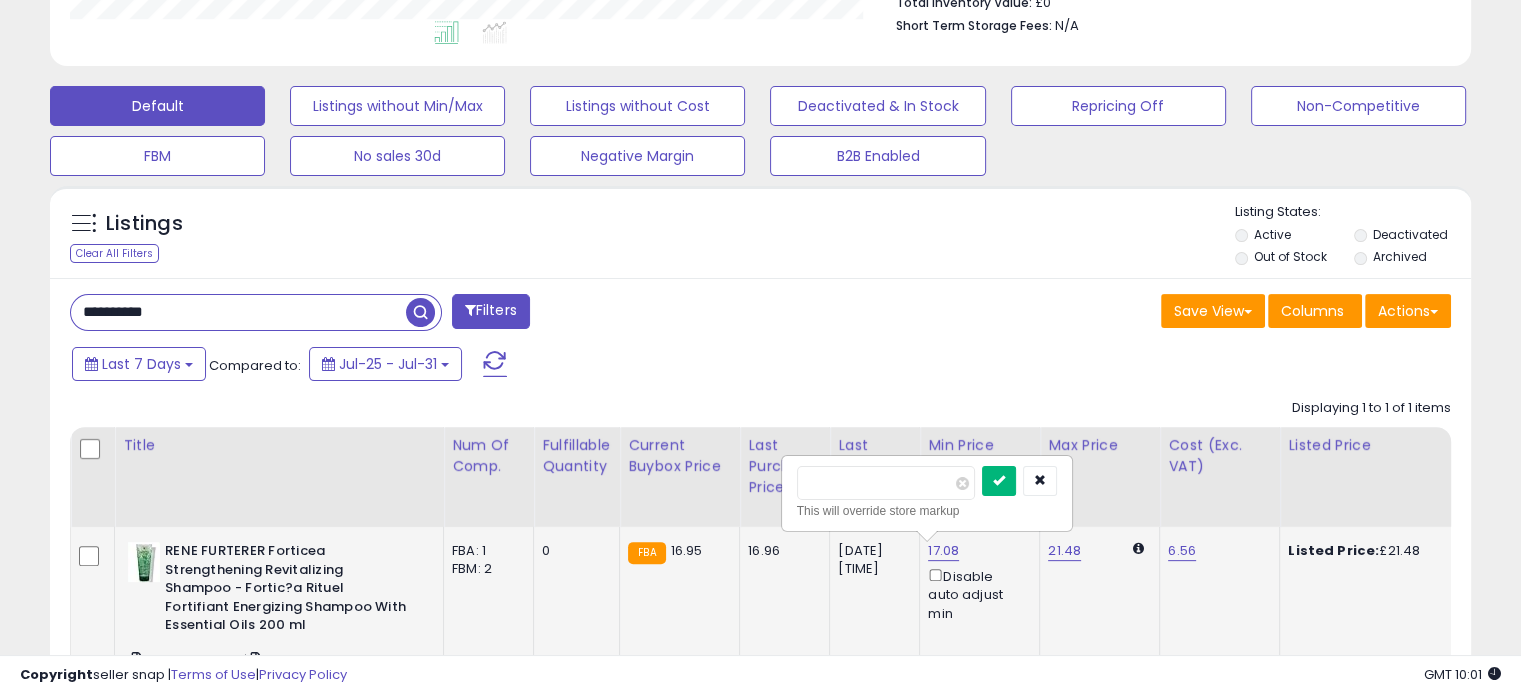 type on "*****" 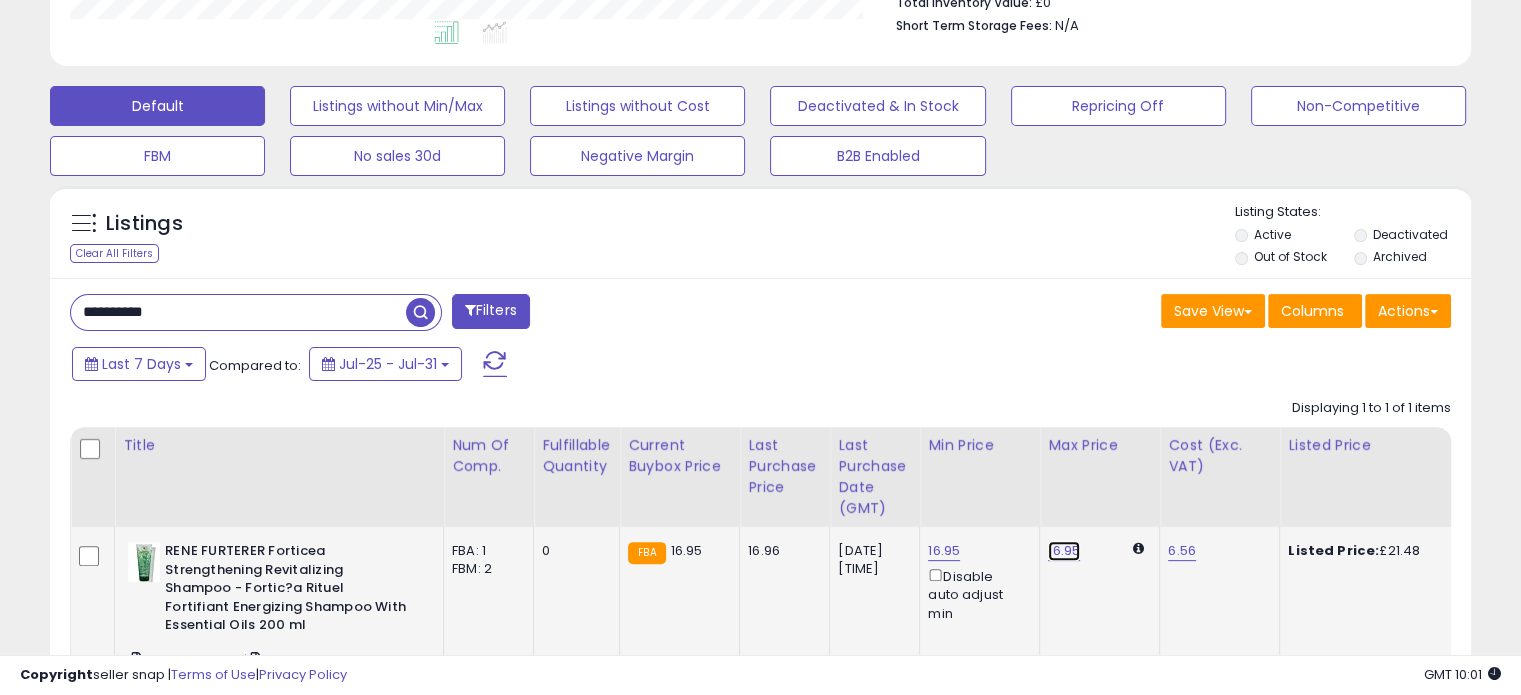 click on "16.95" at bounding box center [1064, 551] 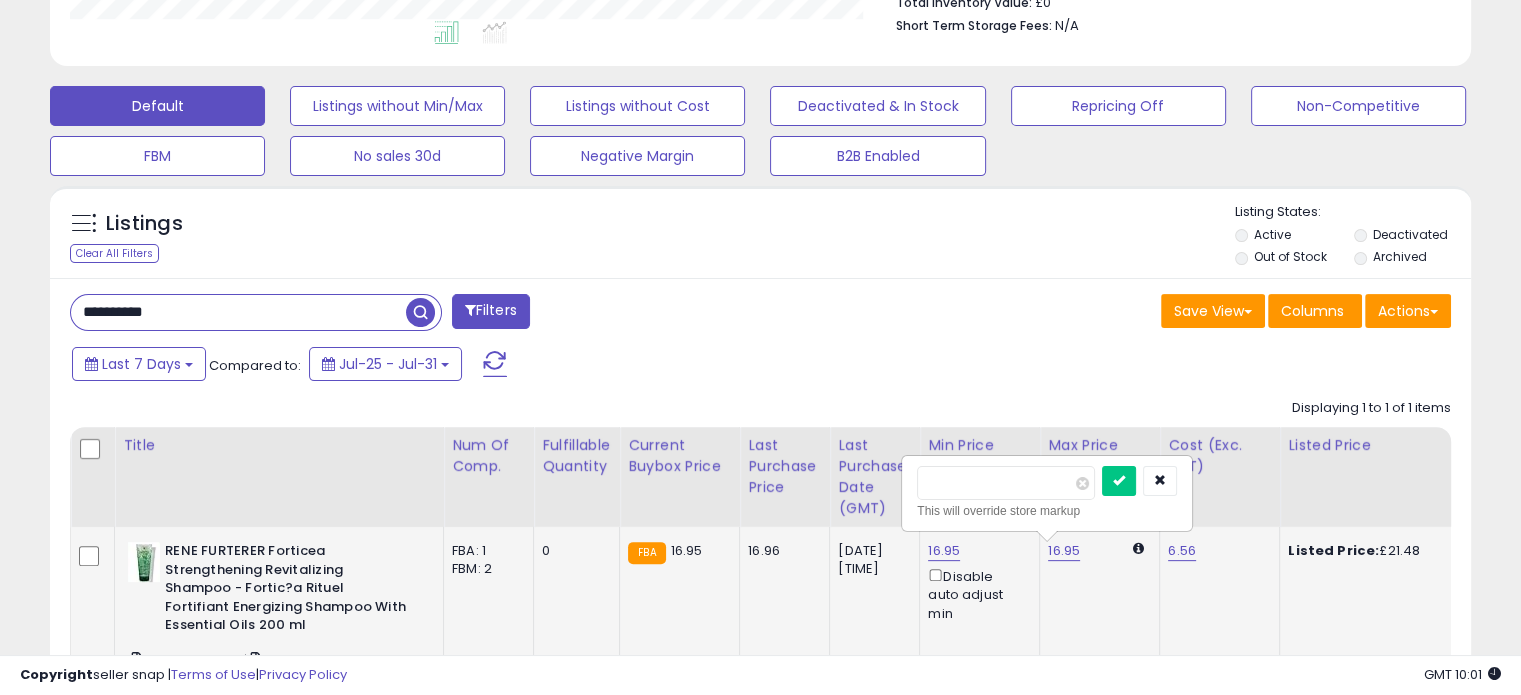 click on "16.95   ***** This will override store markup" 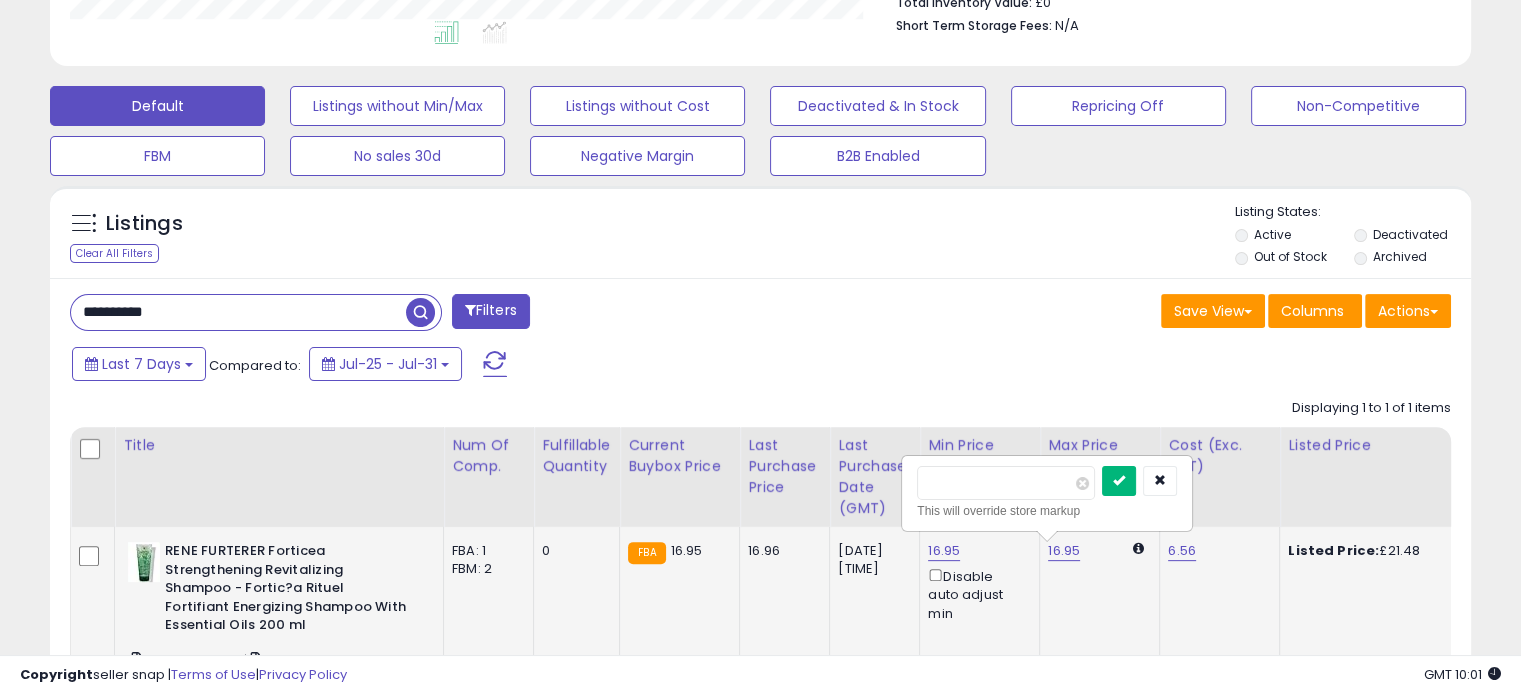 click at bounding box center (1119, 481) 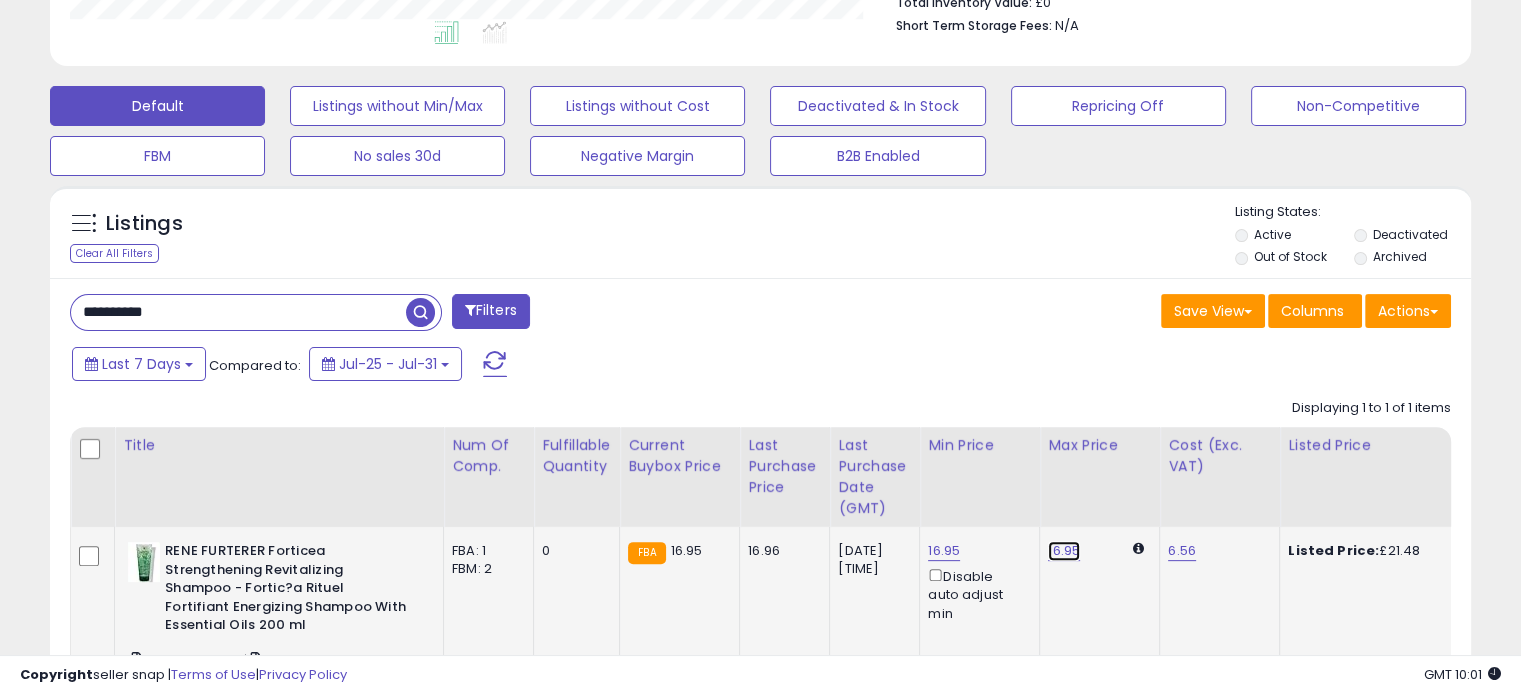 click on "16.95" at bounding box center [1064, 551] 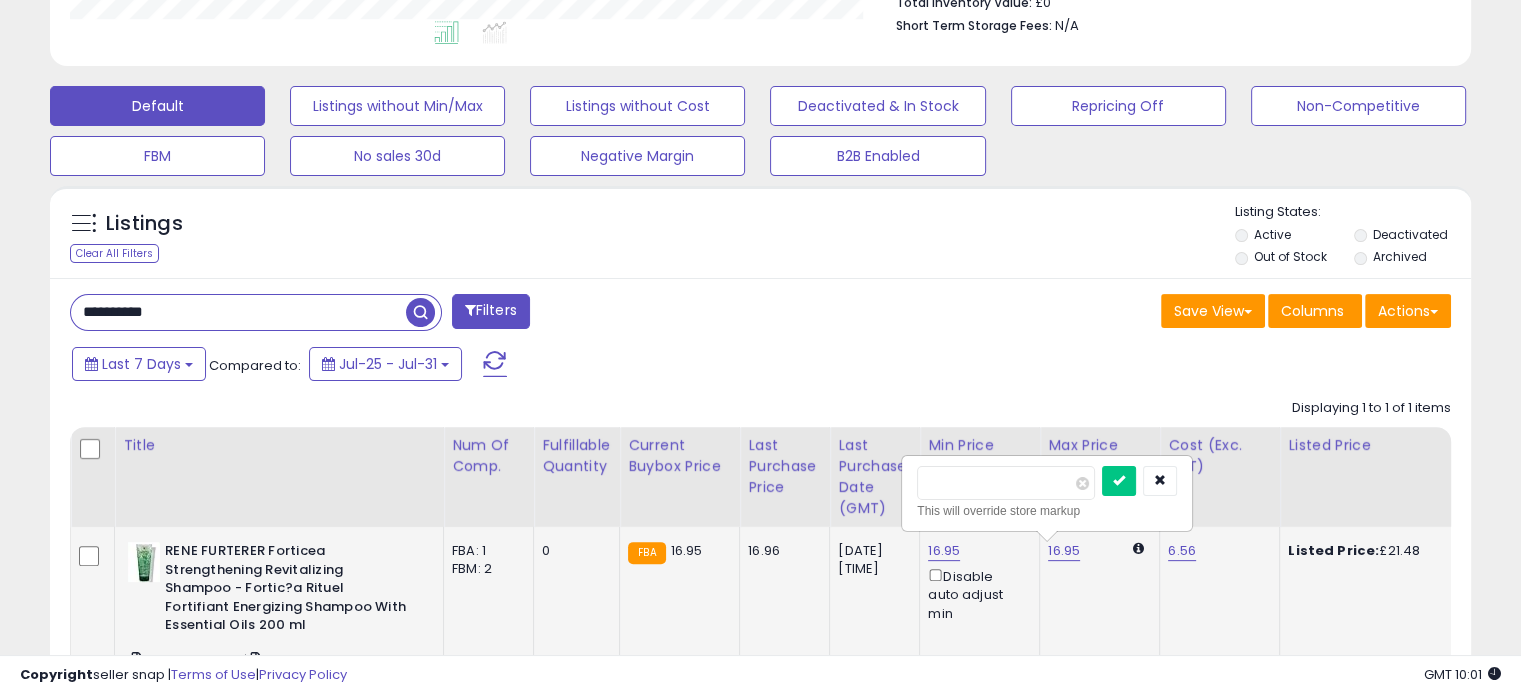 drag, startPoint x: 979, startPoint y: 485, endPoint x: 947, endPoint y: 487, distance: 32.06244 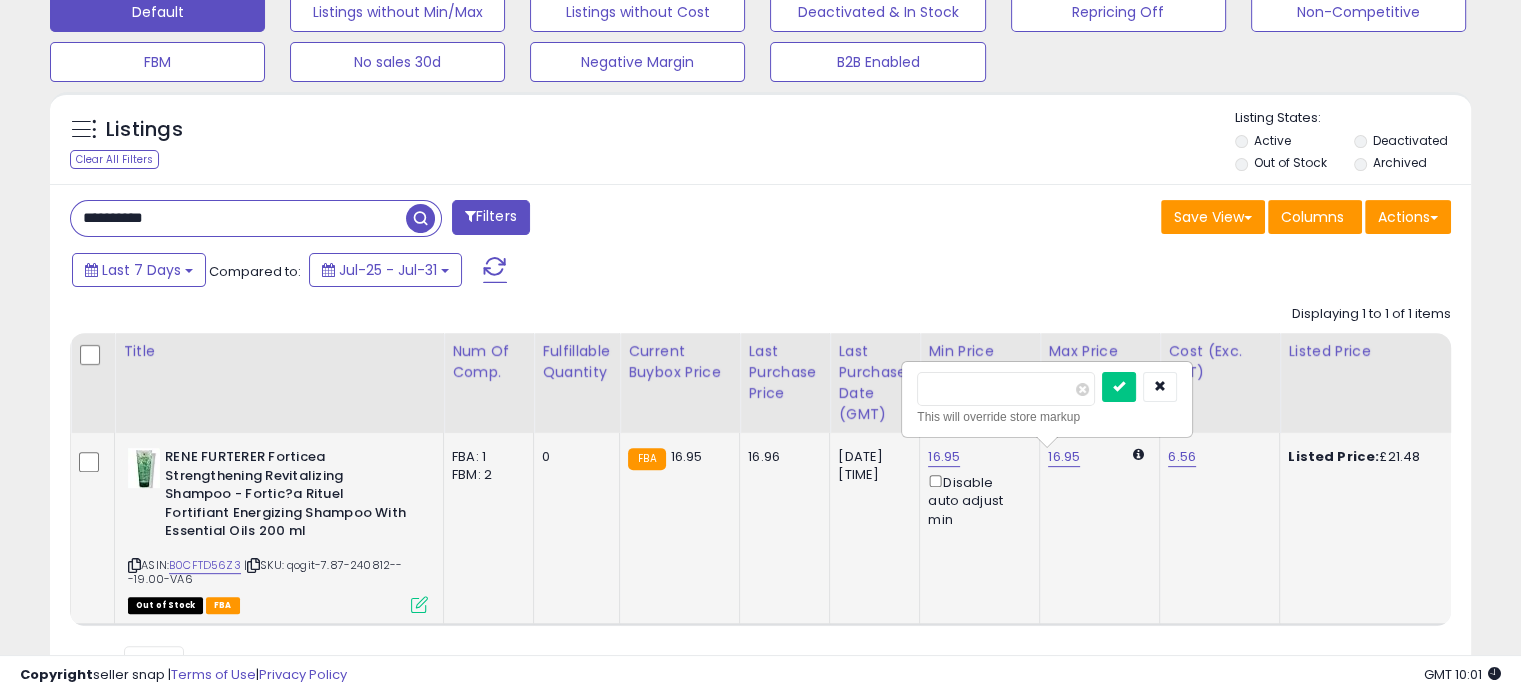 scroll, scrollTop: 736, scrollLeft: 0, axis: vertical 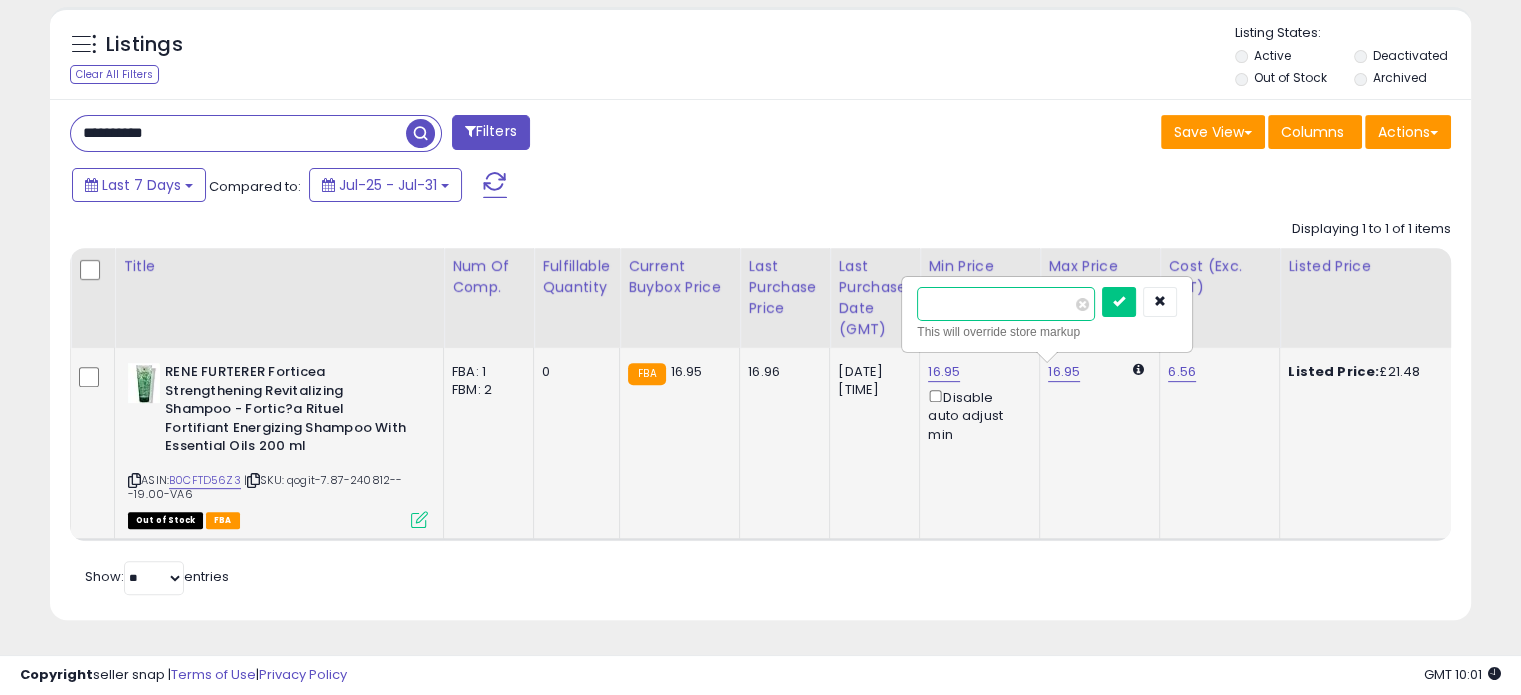 drag, startPoint x: 971, startPoint y: 279, endPoint x: 939, endPoint y: 288, distance: 33.24154 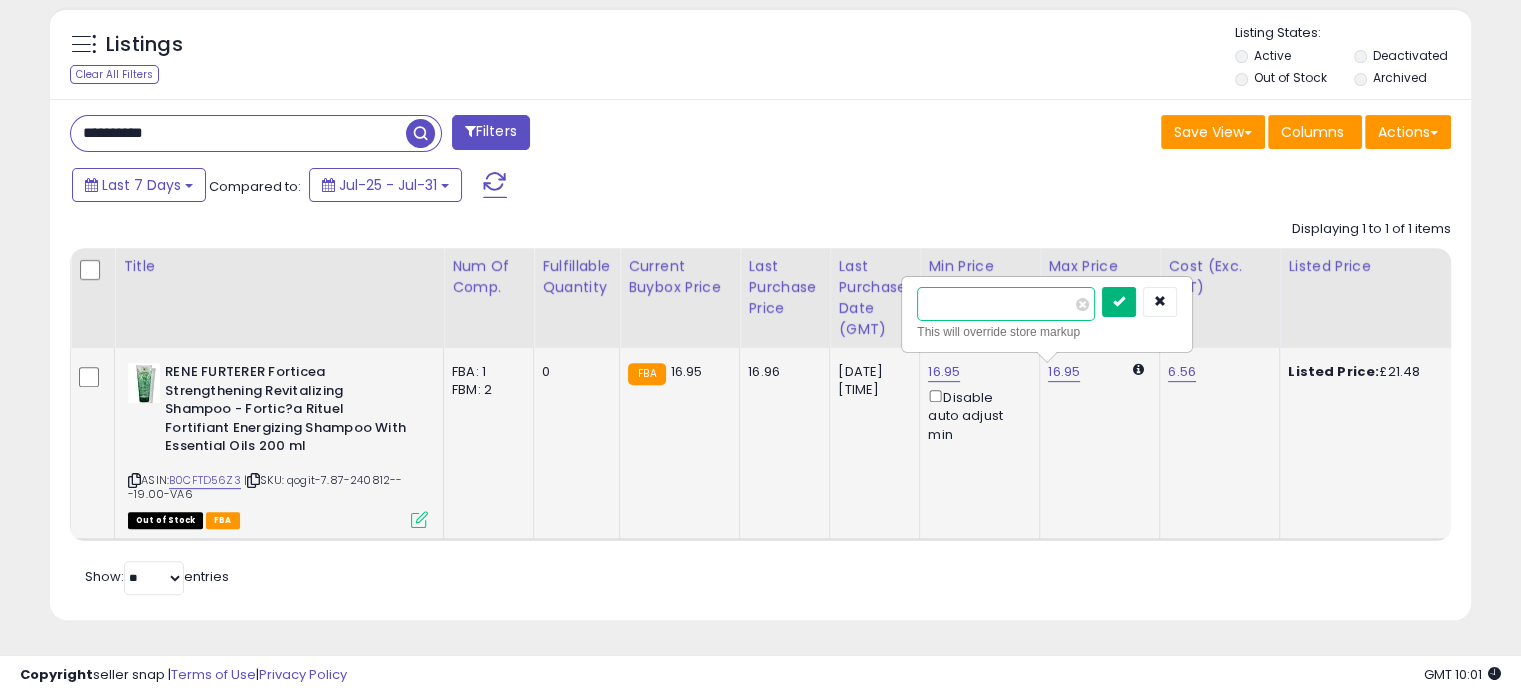 type on "**" 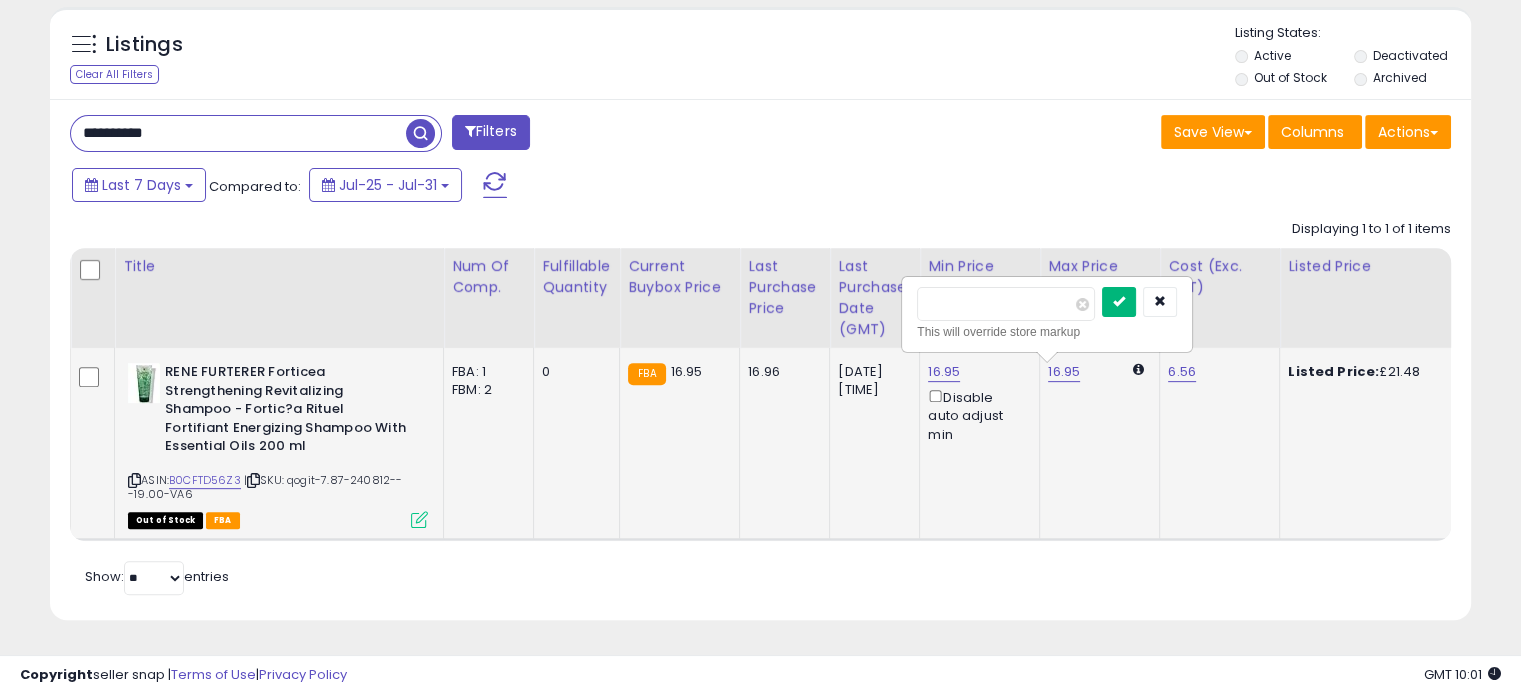 click at bounding box center (1119, 302) 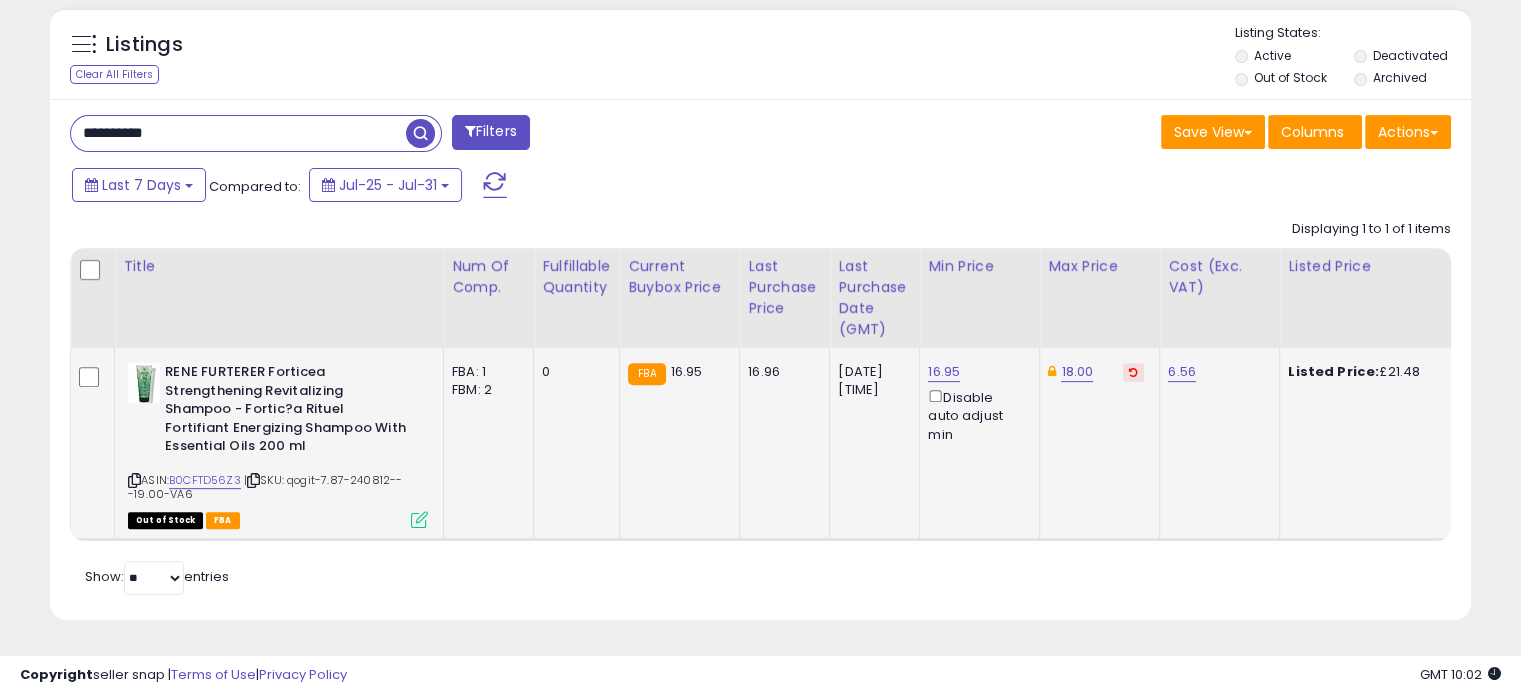 click on "**********" at bounding box center (238, 133) 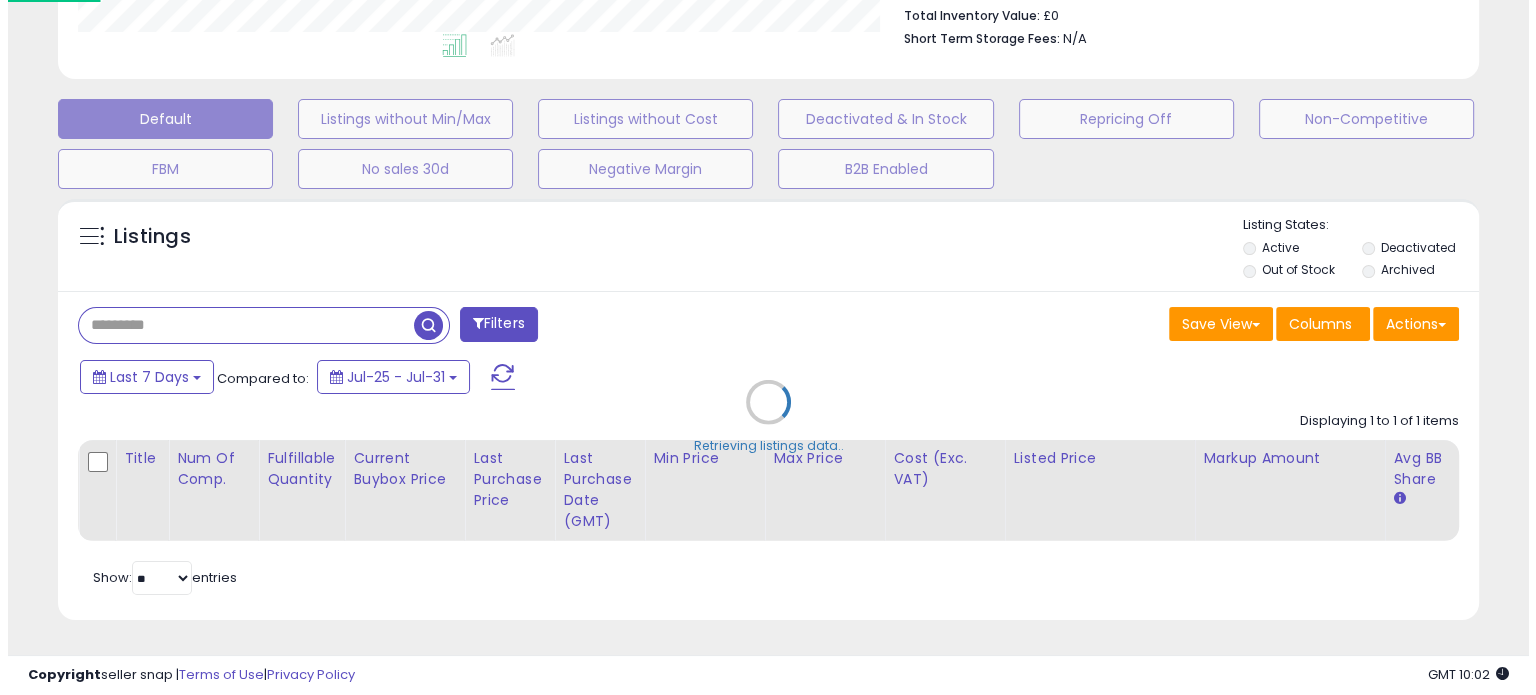 scroll, scrollTop: 544, scrollLeft: 0, axis: vertical 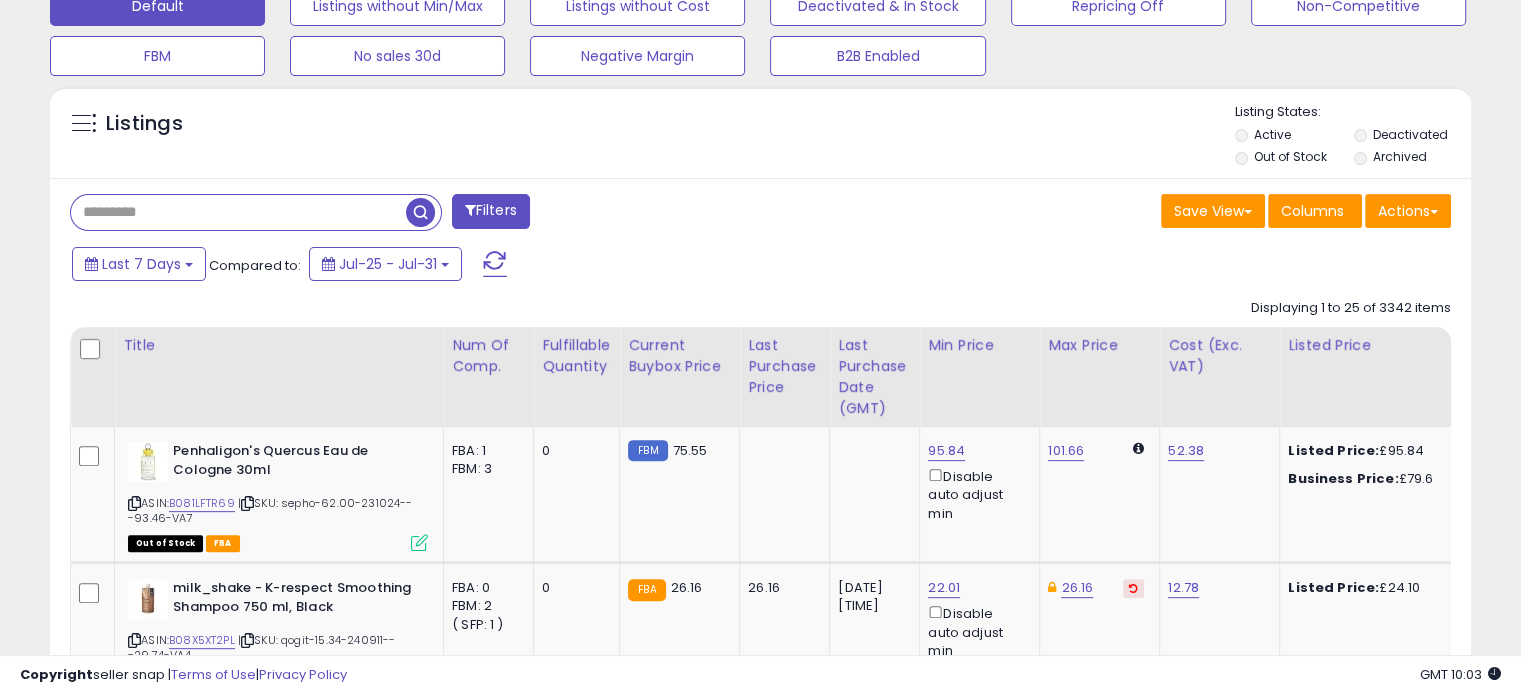 click at bounding box center [238, 212] 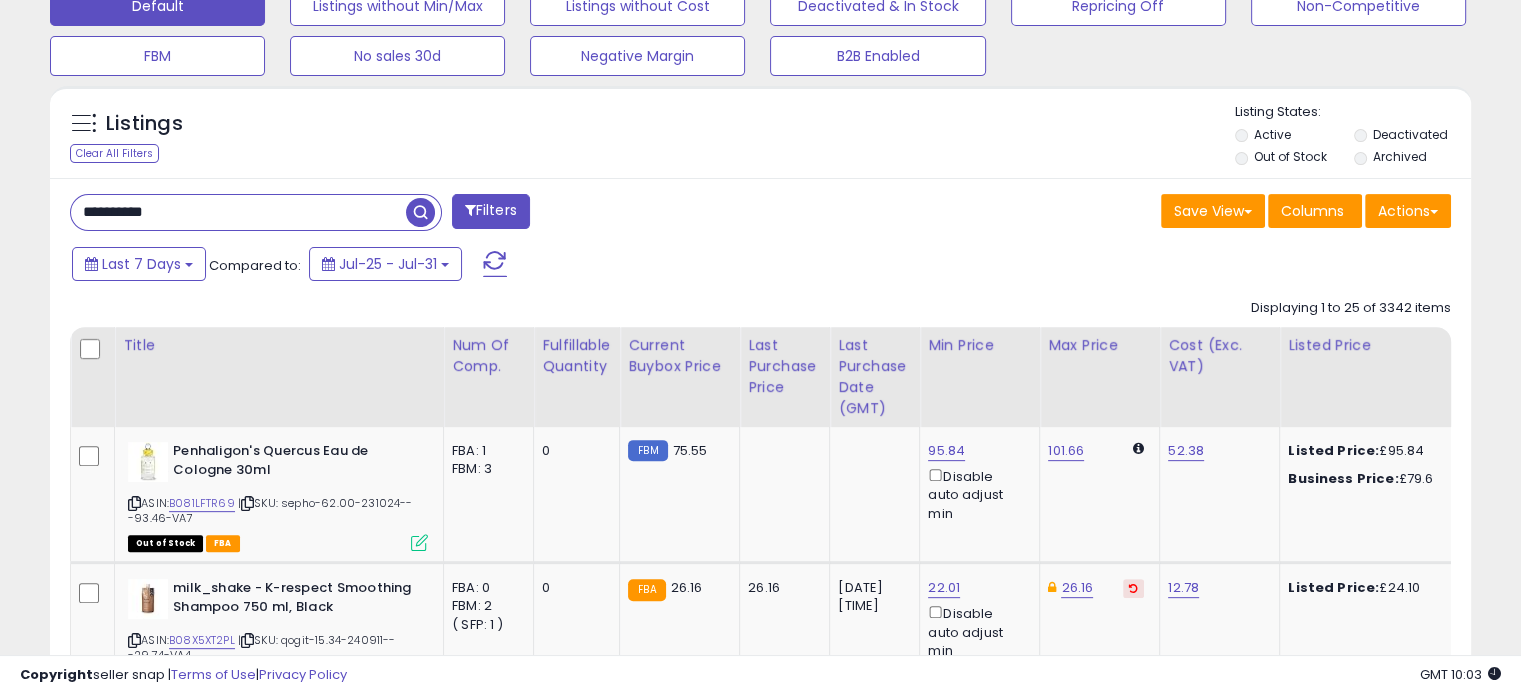 type on "**********" 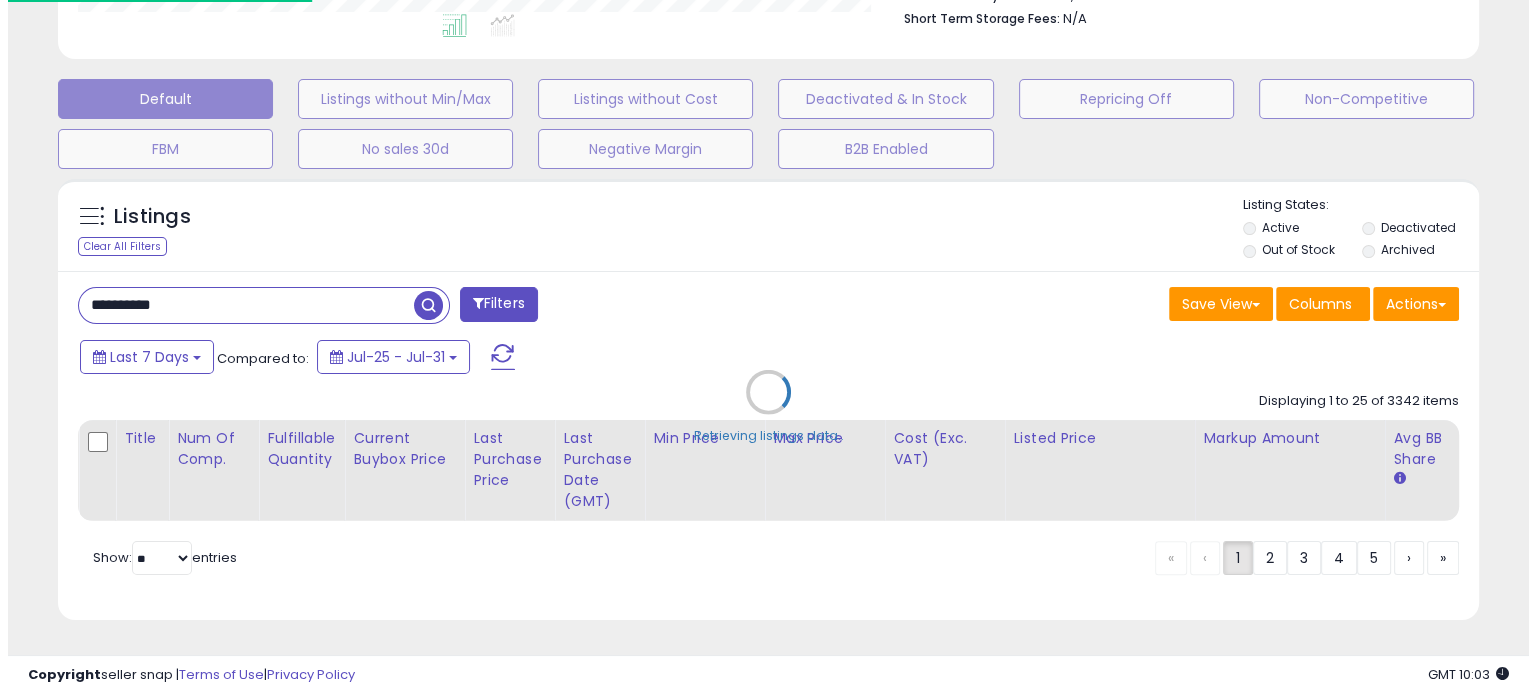 scroll, scrollTop: 564, scrollLeft: 0, axis: vertical 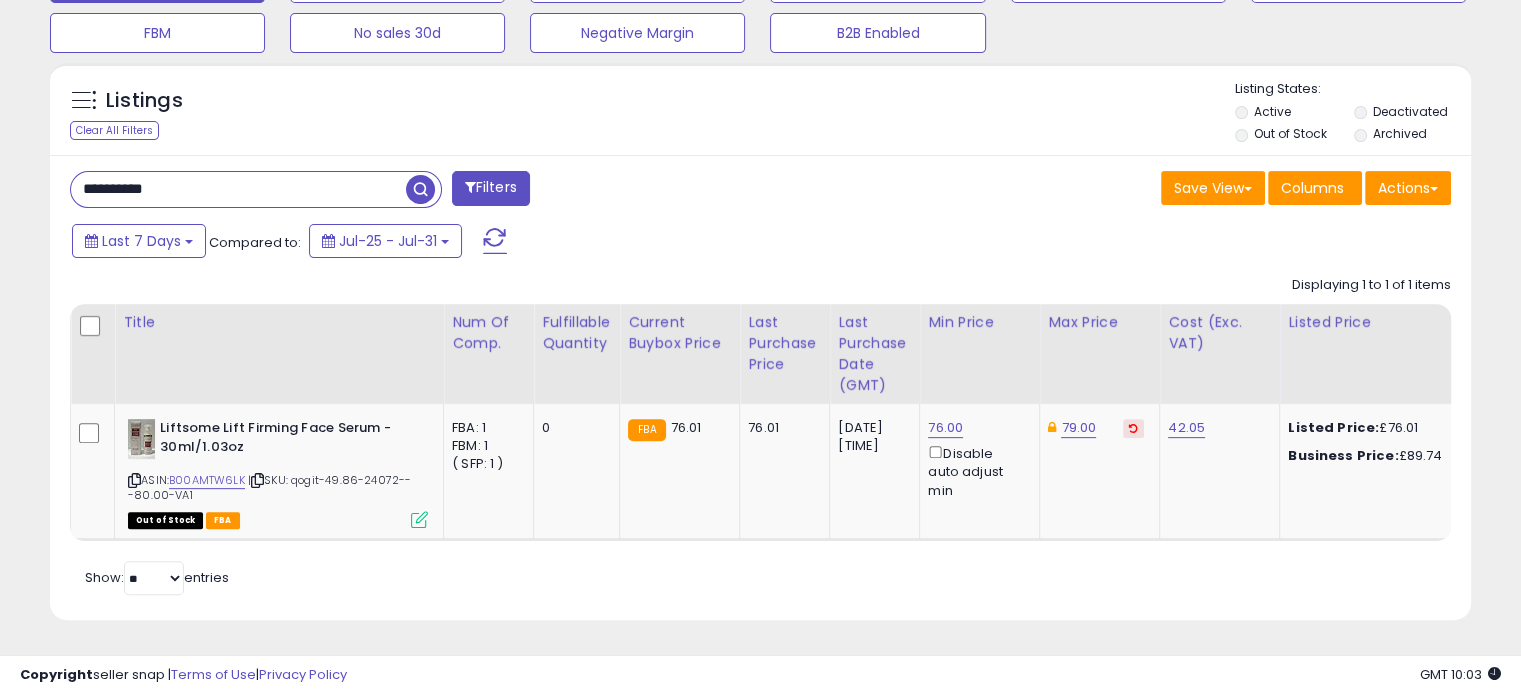 click on "**********" at bounding box center (238, 189) 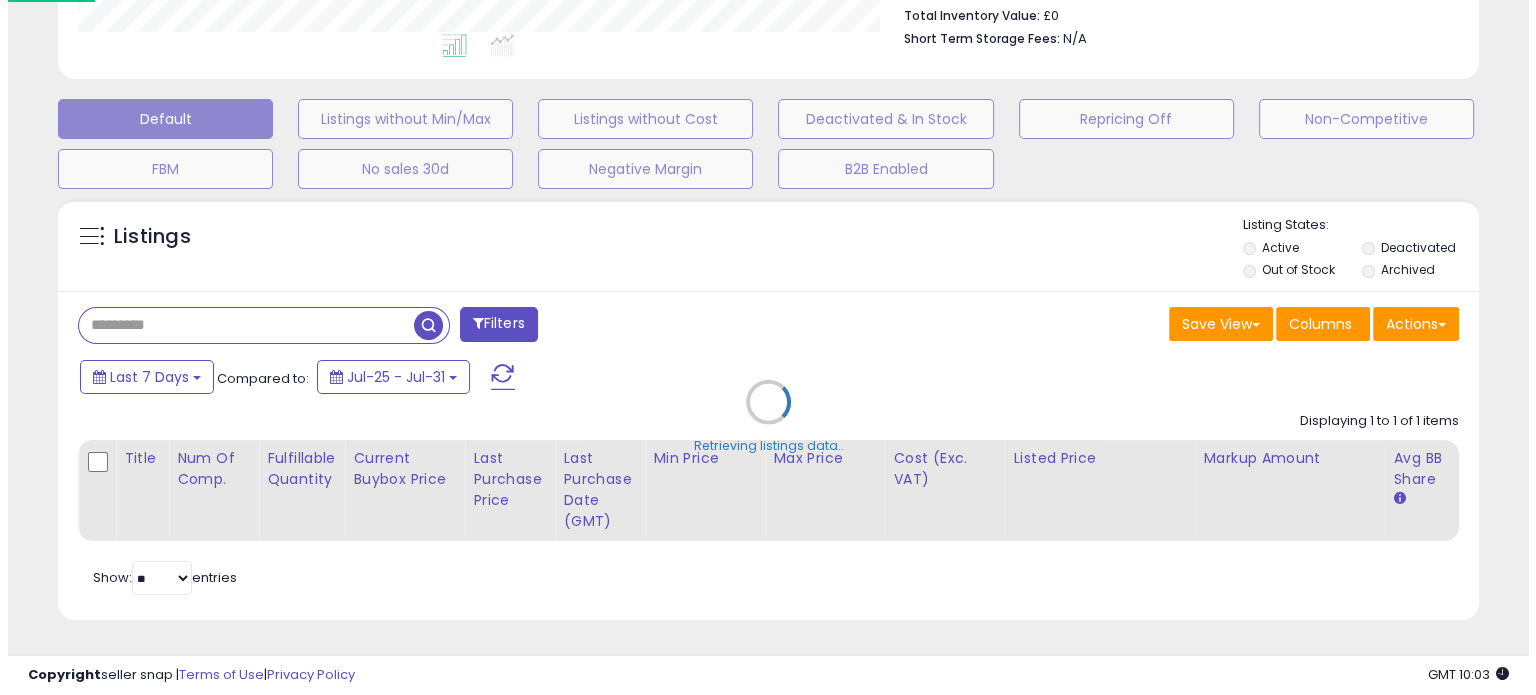 scroll, scrollTop: 544, scrollLeft: 0, axis: vertical 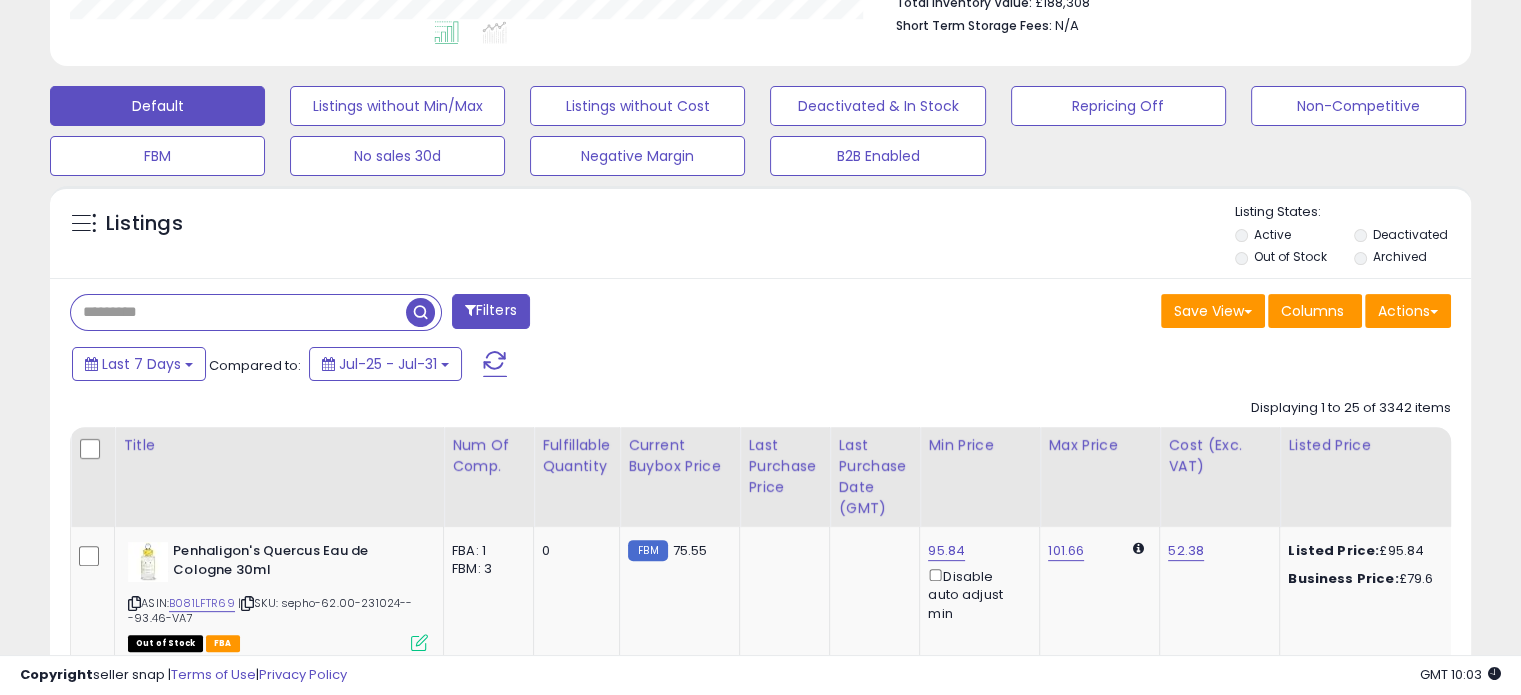 click at bounding box center (238, 312) 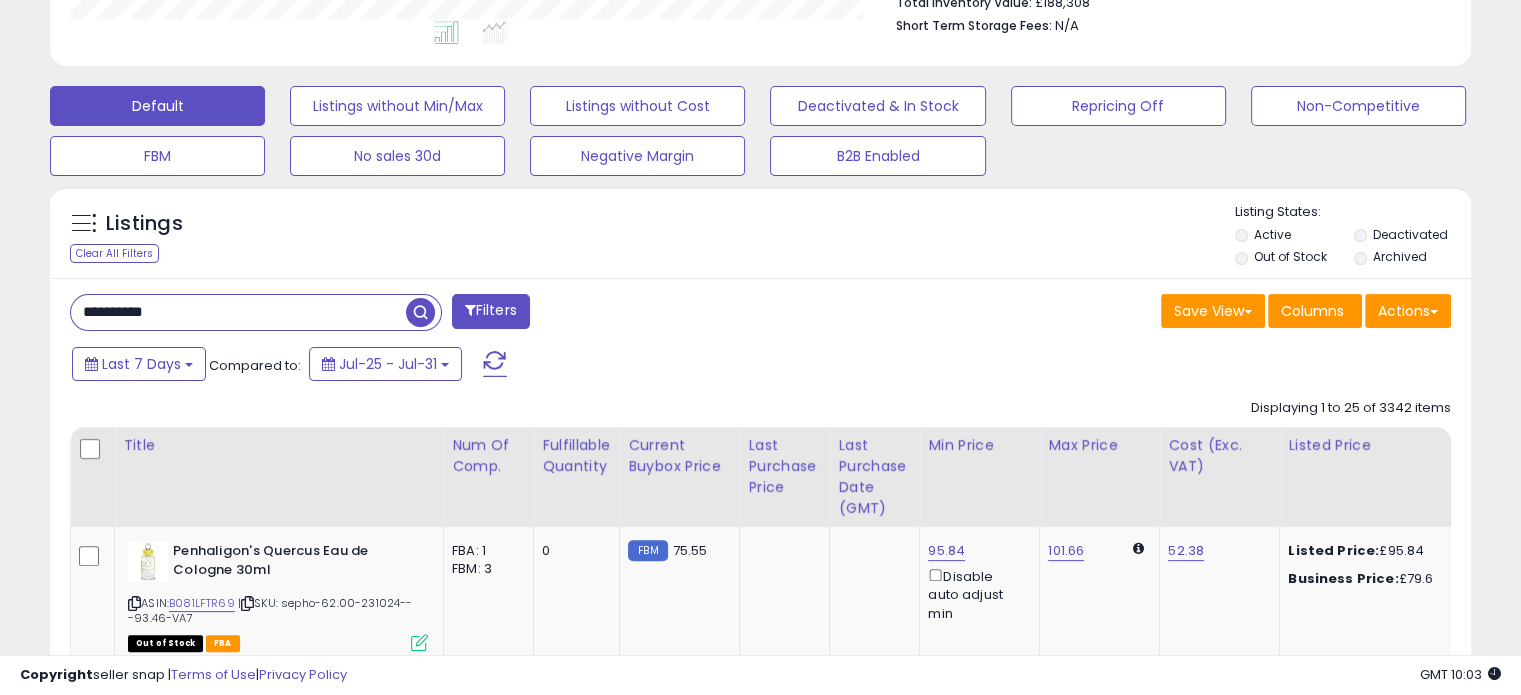 type on "**********" 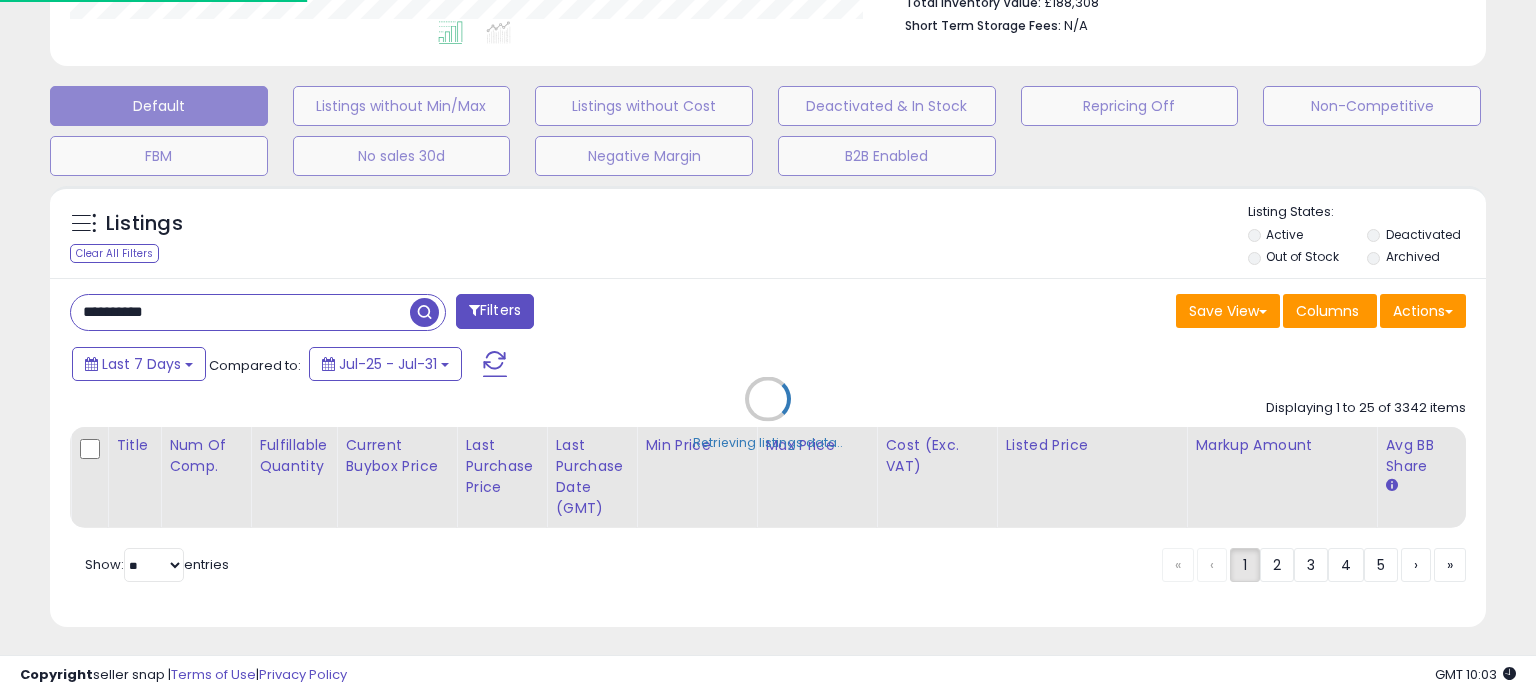 scroll, scrollTop: 999589, scrollLeft: 999168, axis: both 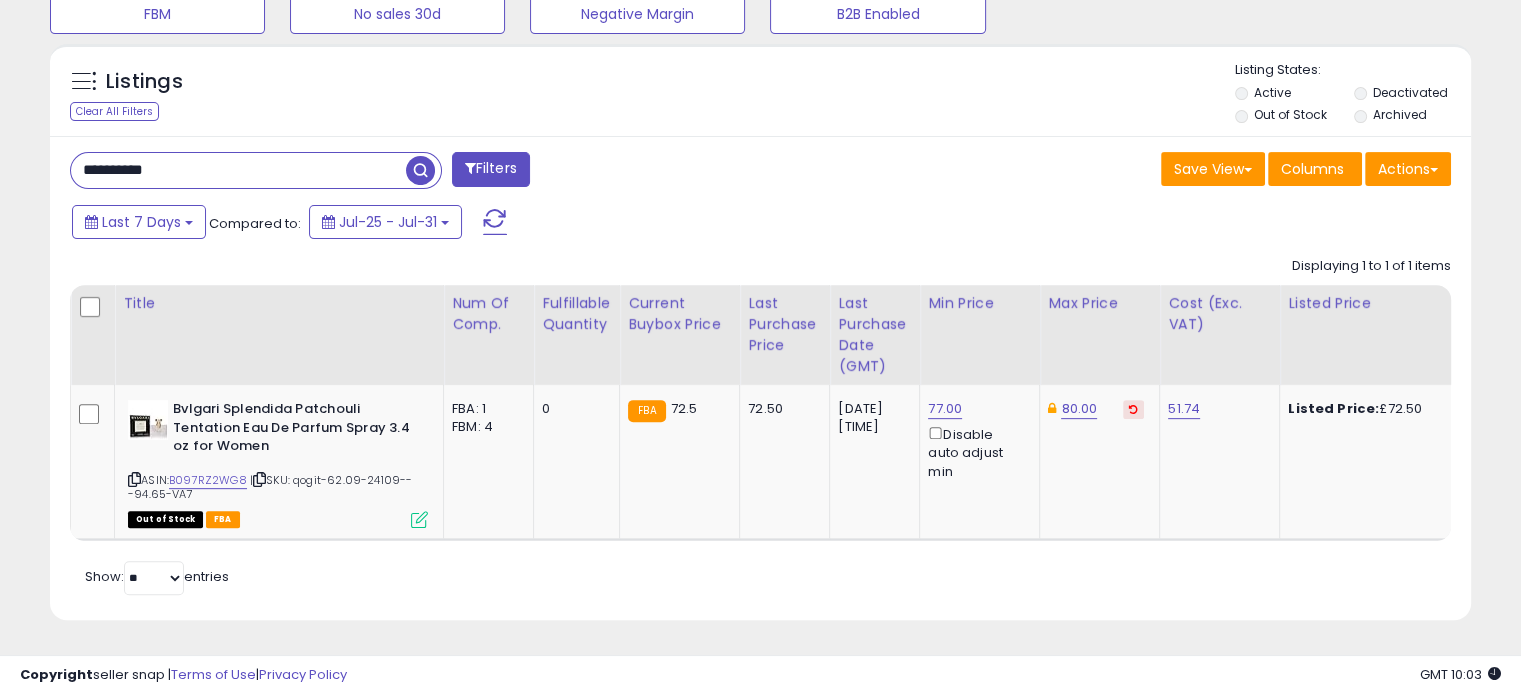 click on "**********" at bounding box center [238, 170] 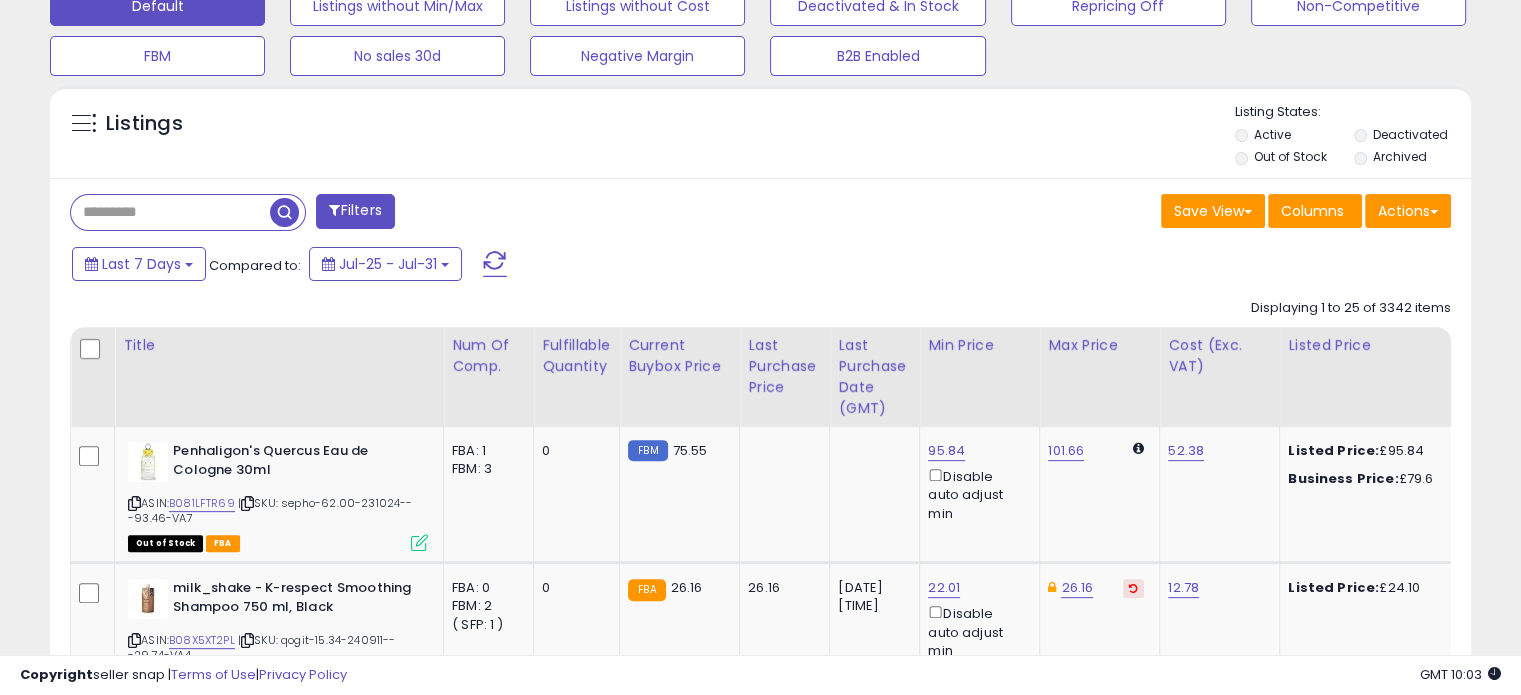 click at bounding box center (170, 212) 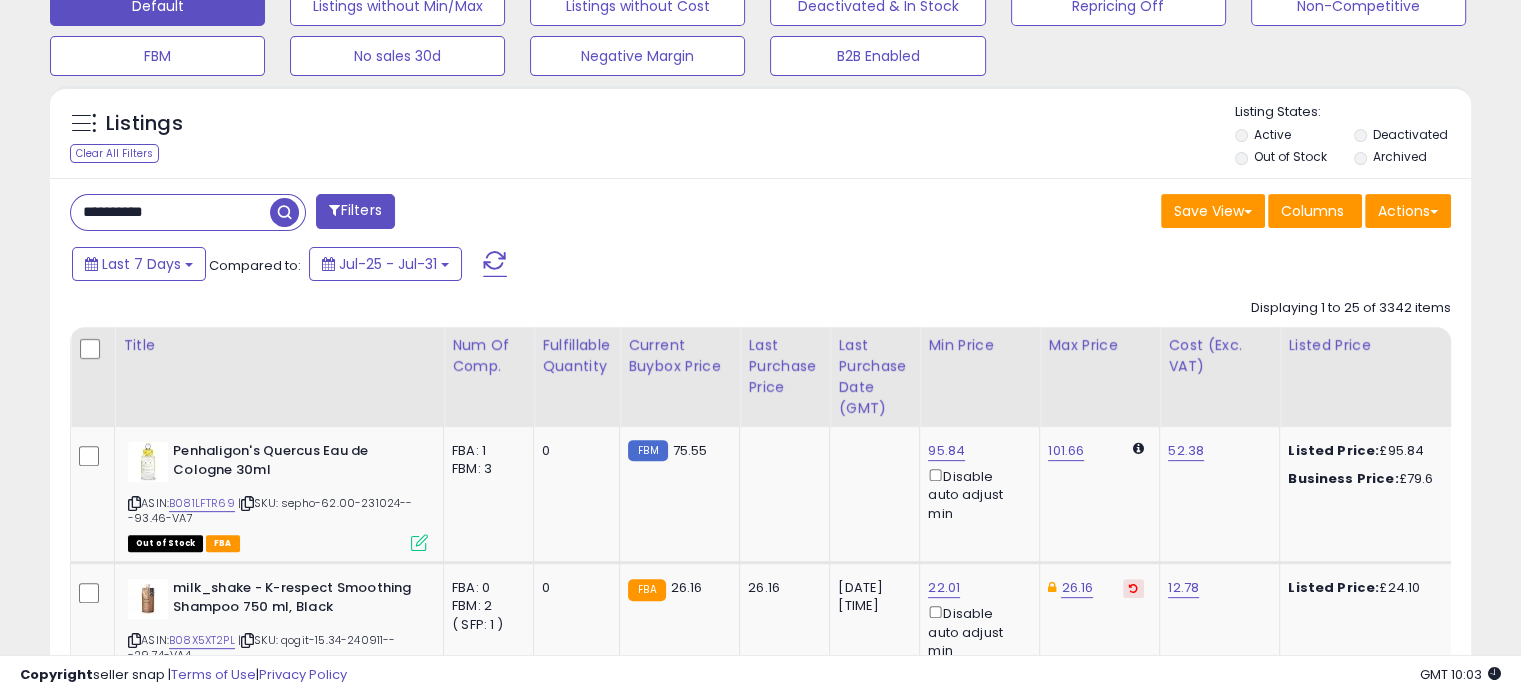 type on "**********" 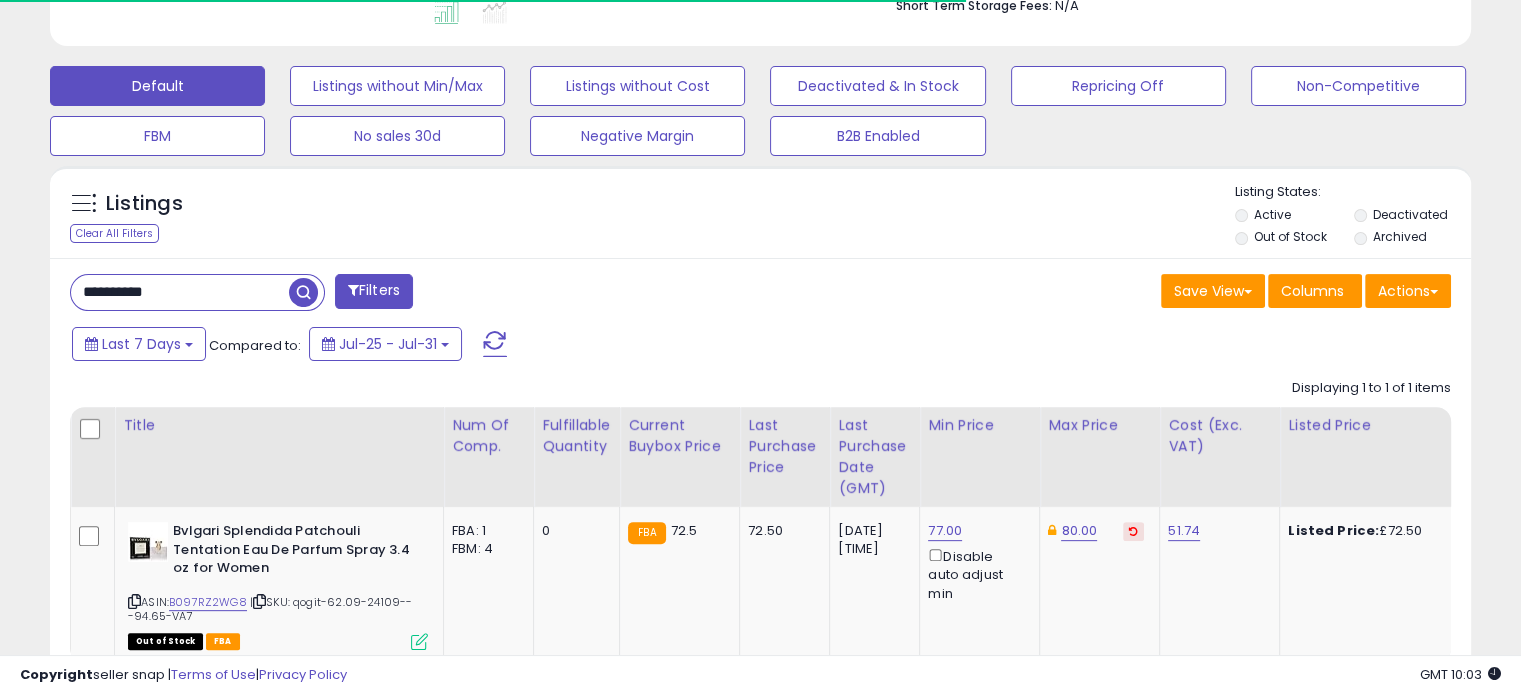 click on "**********" at bounding box center (180, 292) 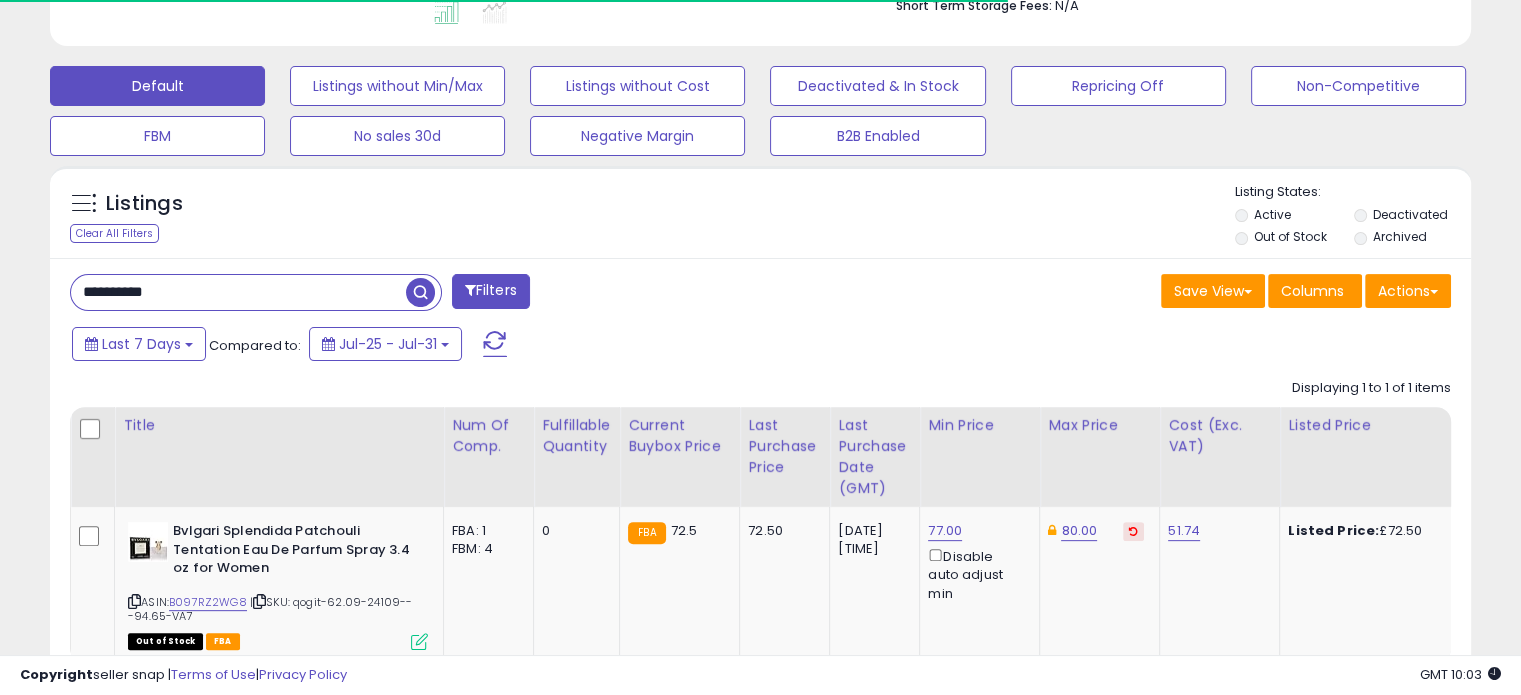 click on "**********" at bounding box center (238, 292) 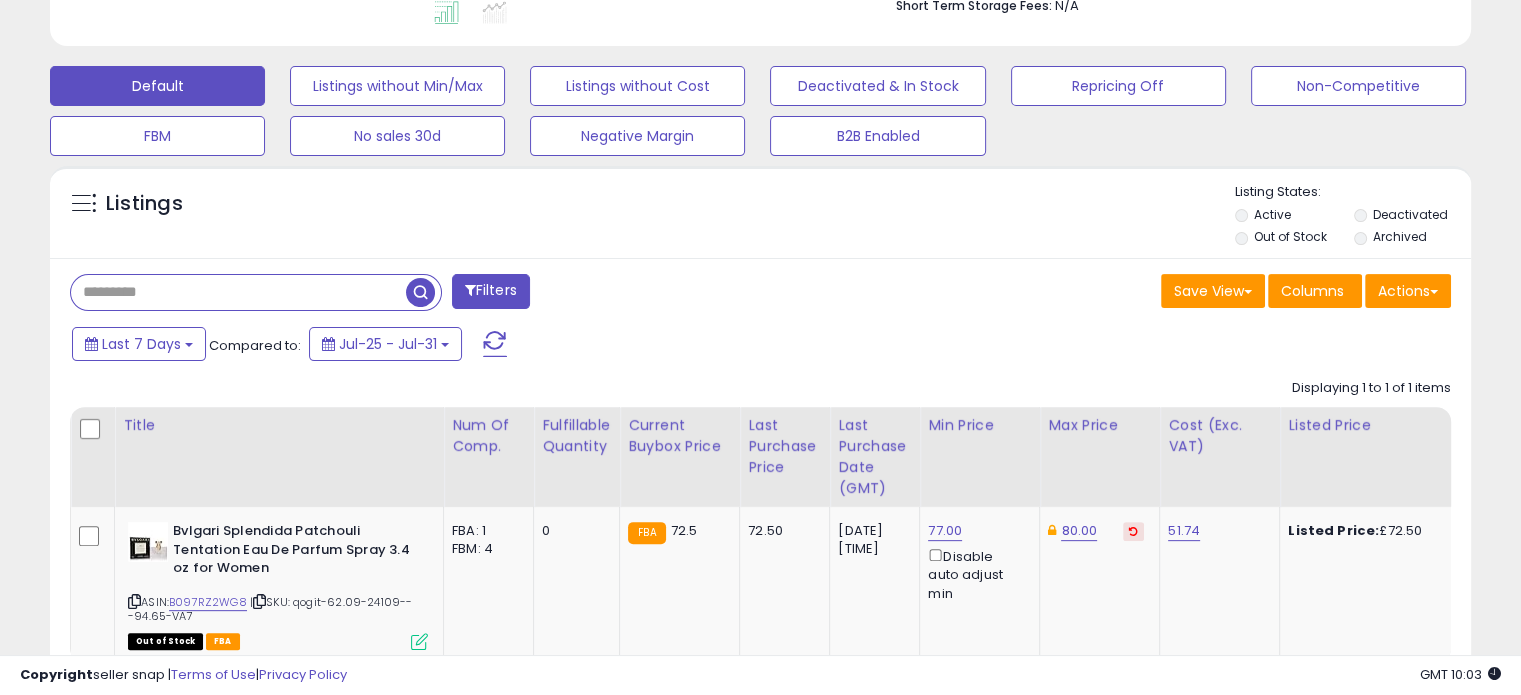 type 